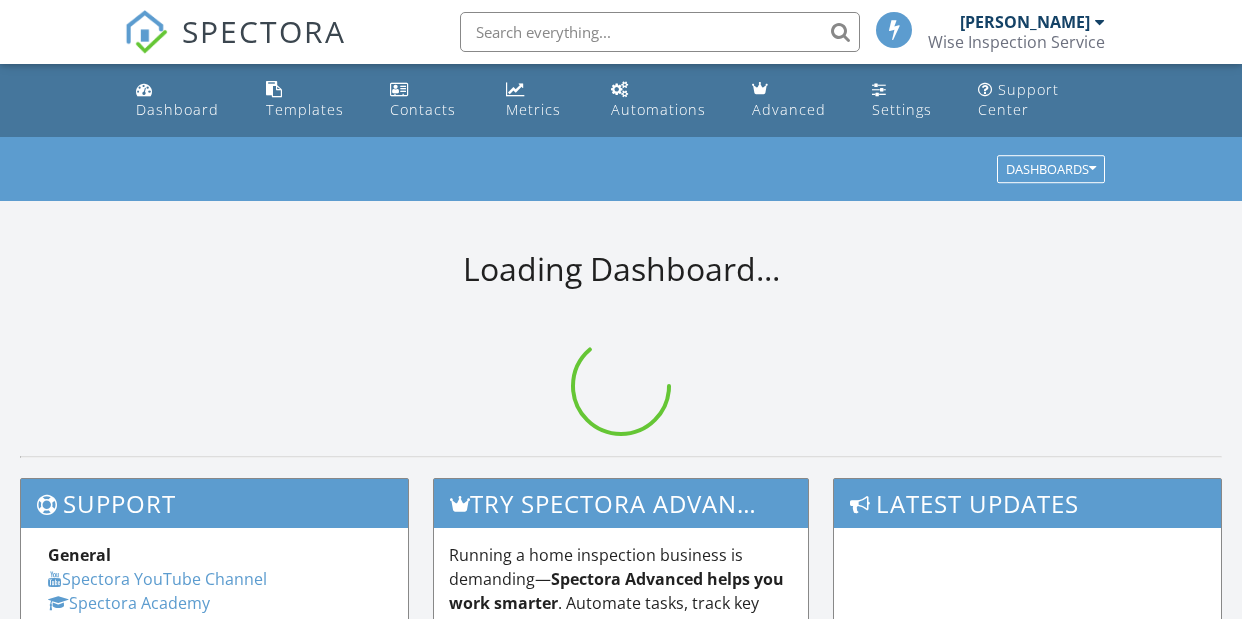 scroll, scrollTop: 0, scrollLeft: 0, axis: both 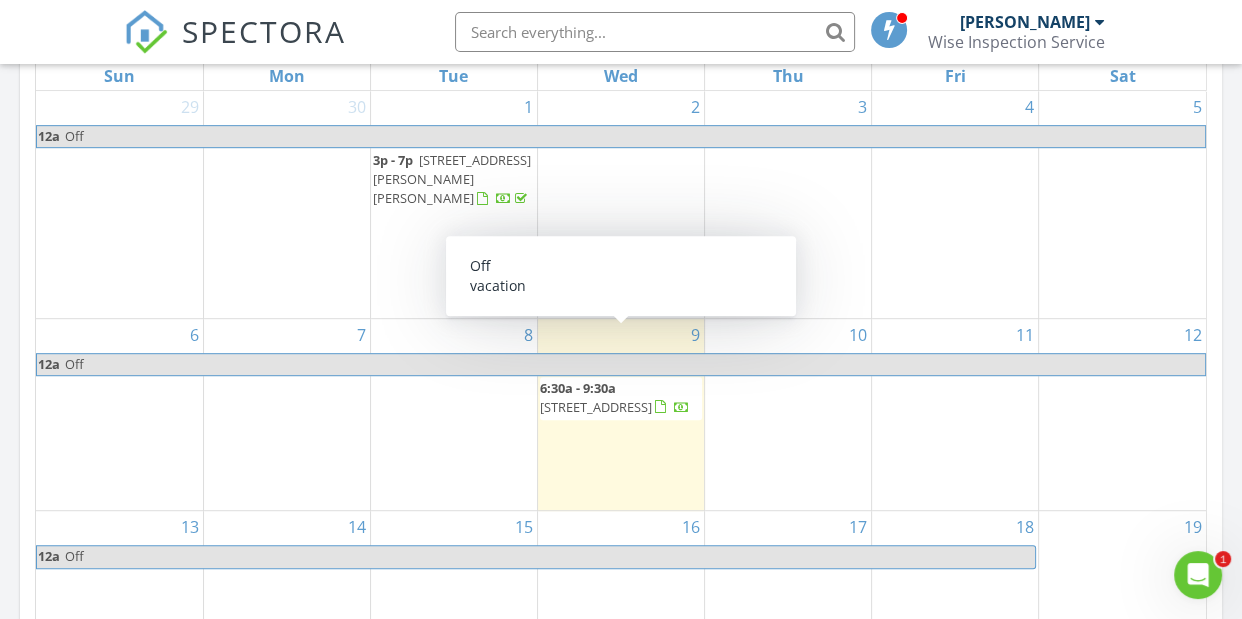 click on "11" at bounding box center (955, 415) 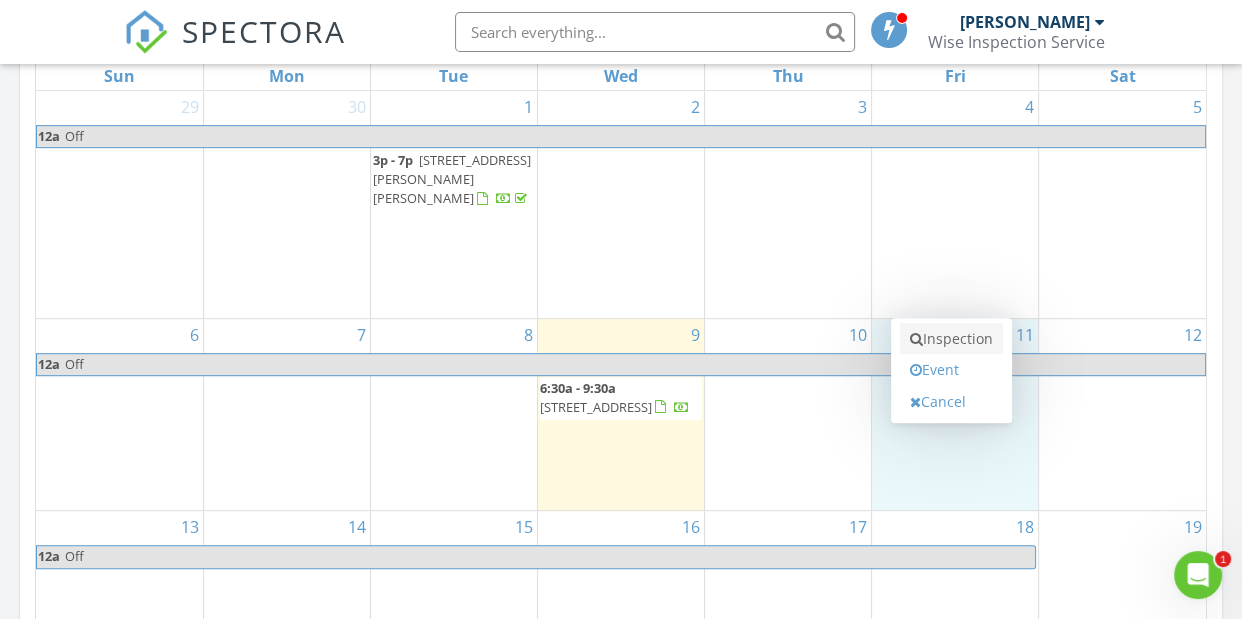 click on "Inspection" at bounding box center (951, 339) 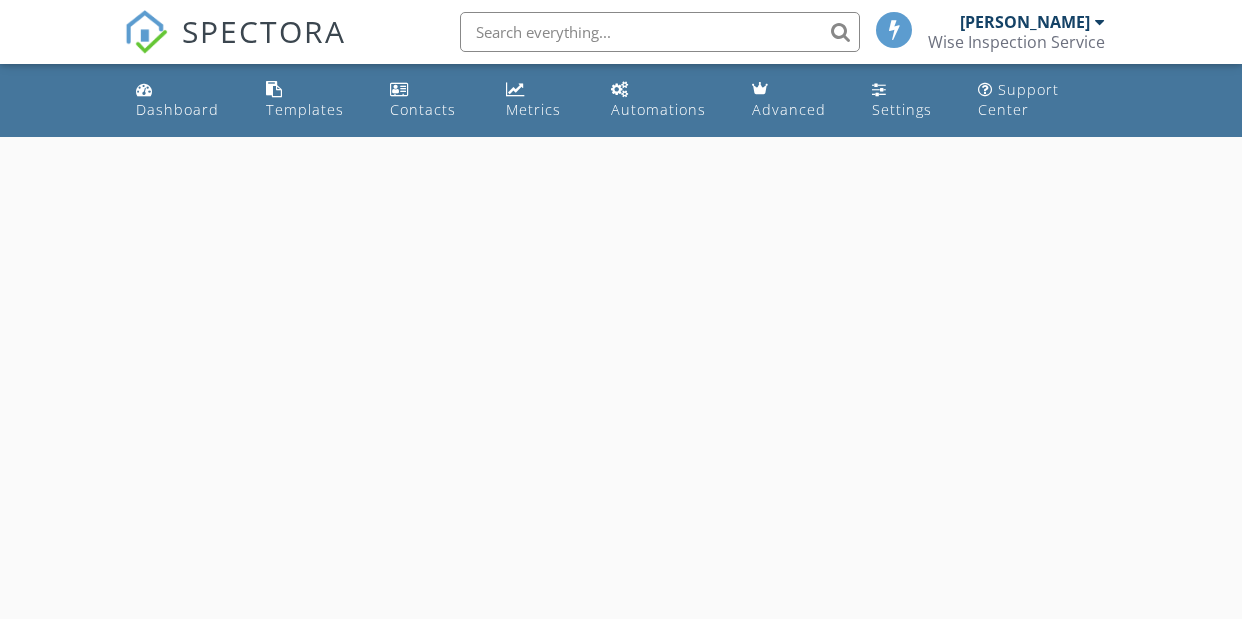 scroll, scrollTop: 0, scrollLeft: 0, axis: both 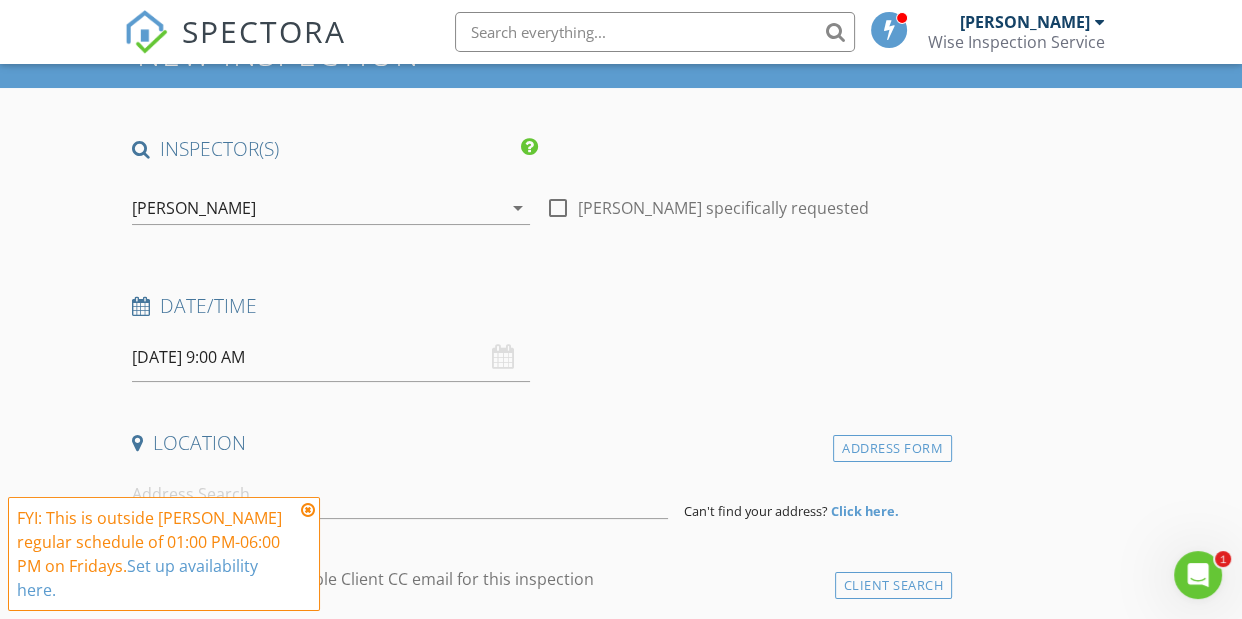 click on "07/11/2025 9:00 AM" at bounding box center [331, 357] 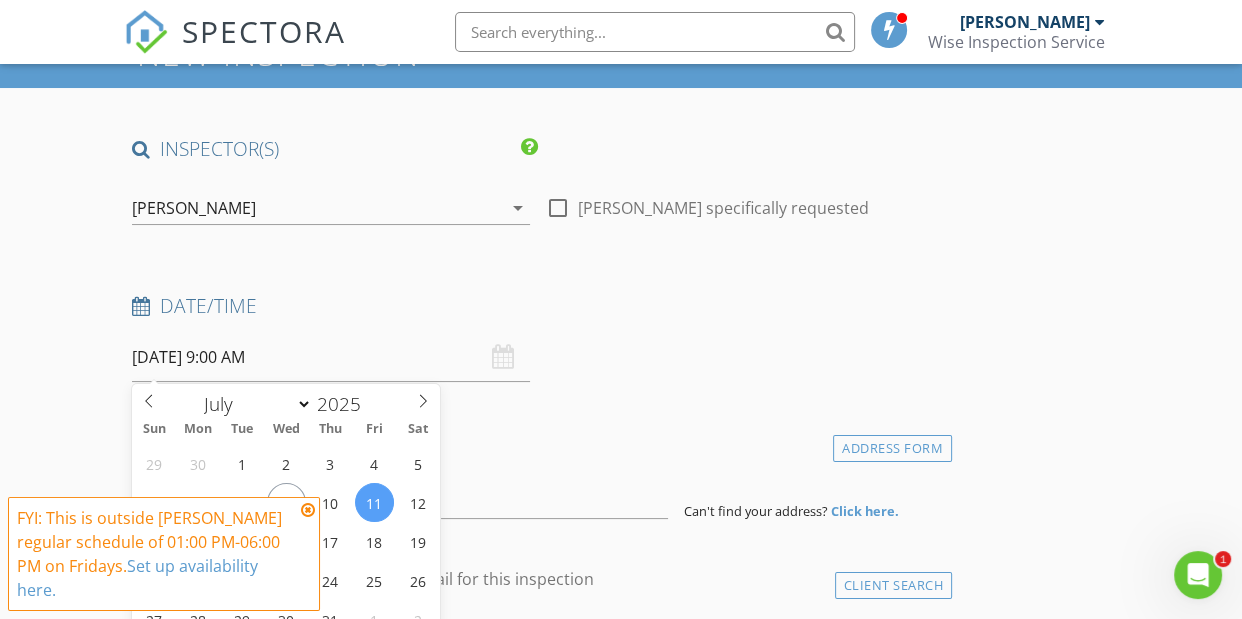 click on "07/11/2025 9:00 AM" at bounding box center (331, 357) 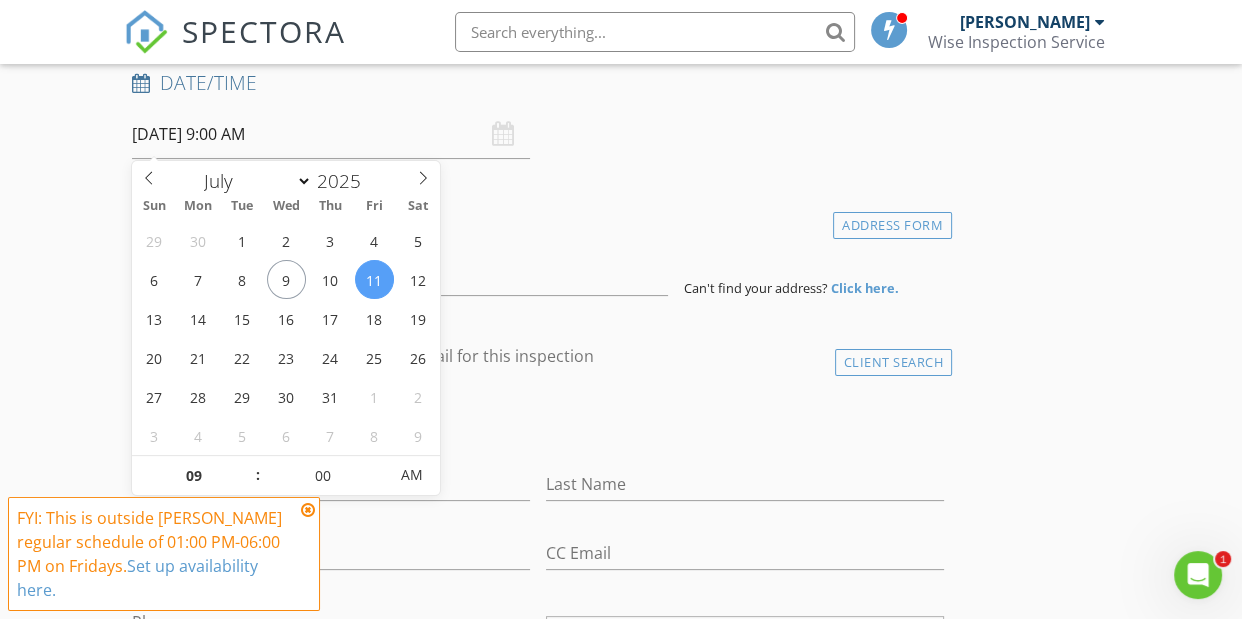 scroll, scrollTop: 375, scrollLeft: 0, axis: vertical 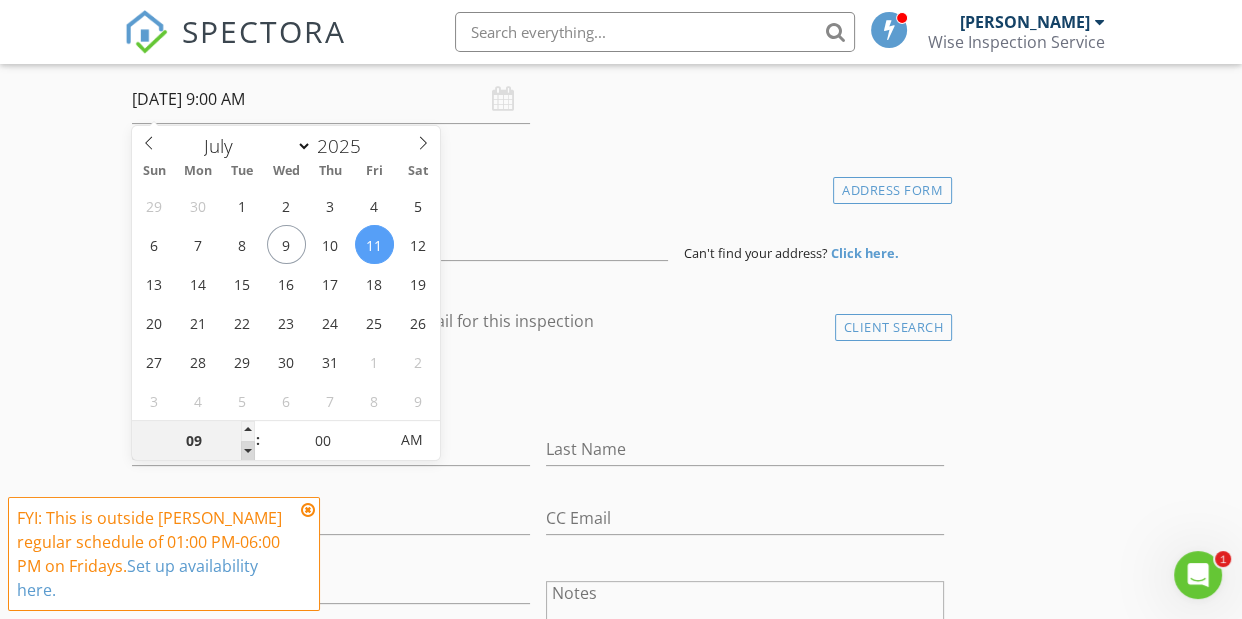 type on "08" 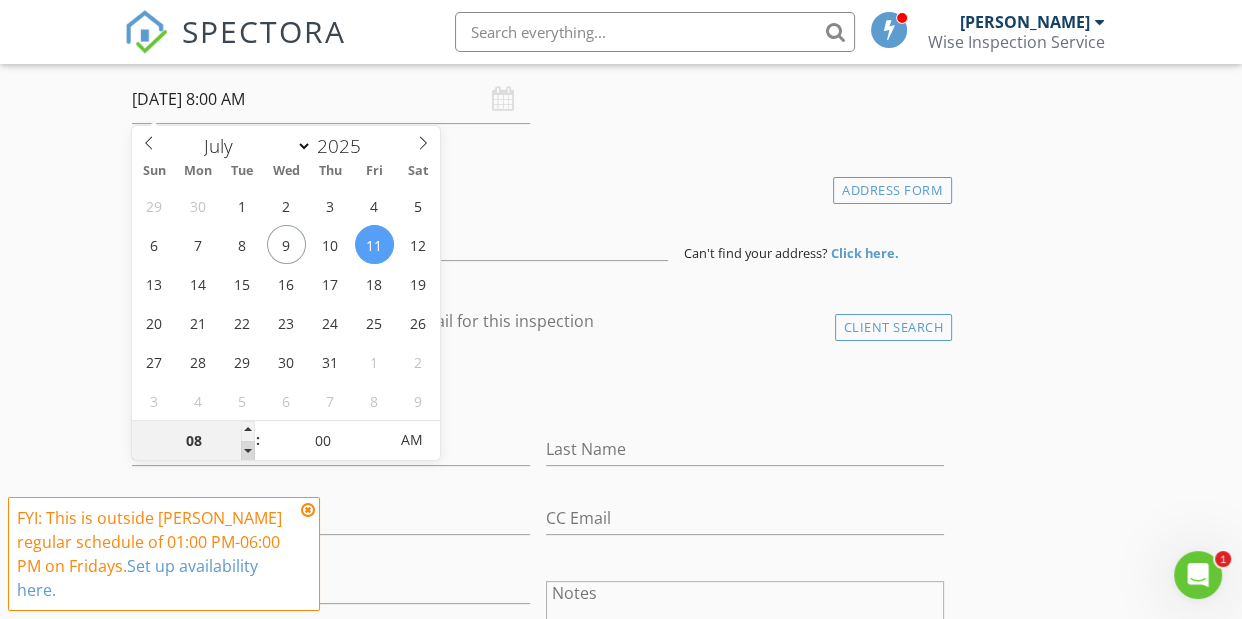 click at bounding box center (248, 451) 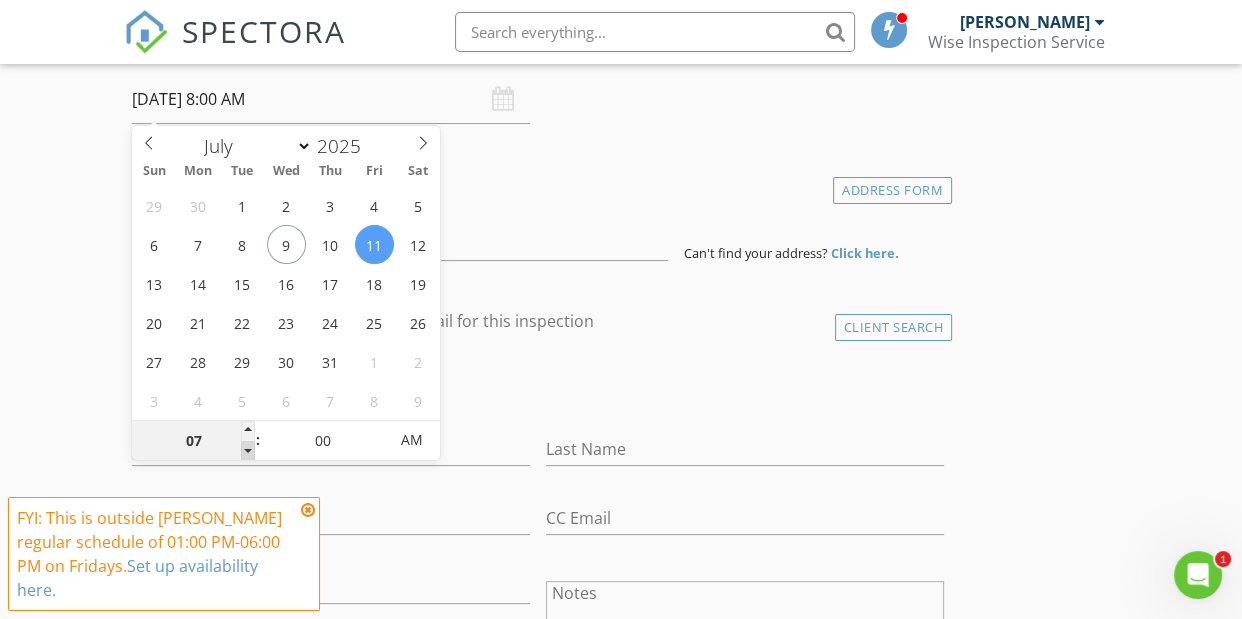 type on "[DATE] 7:00 AM" 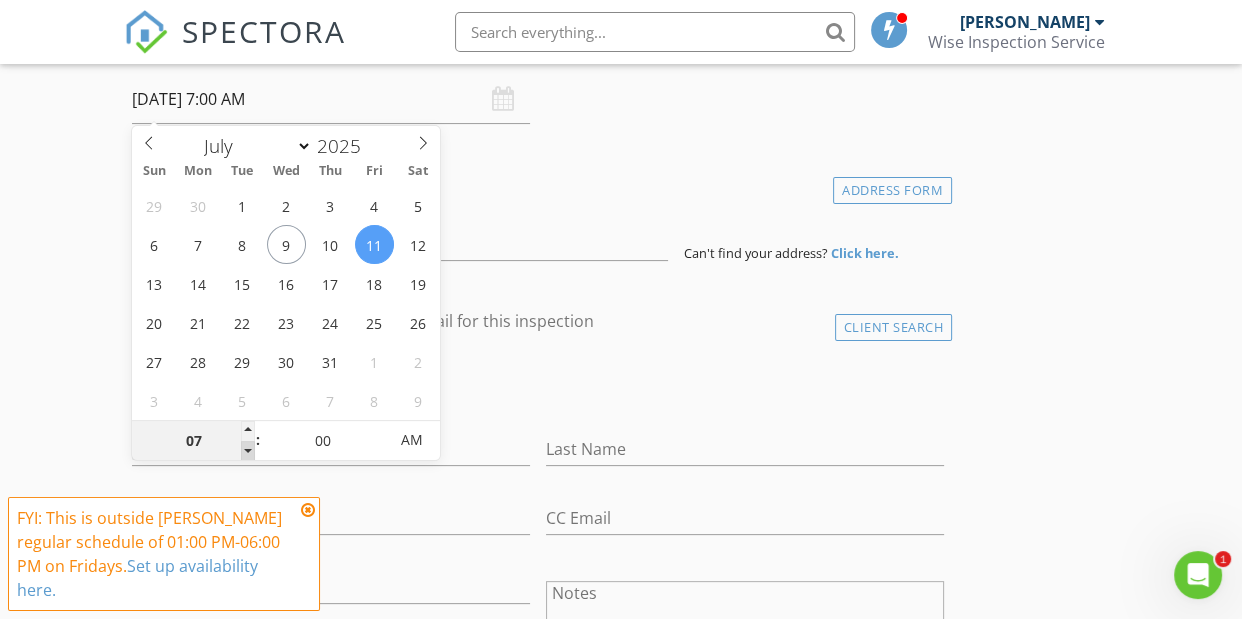 click at bounding box center [248, 451] 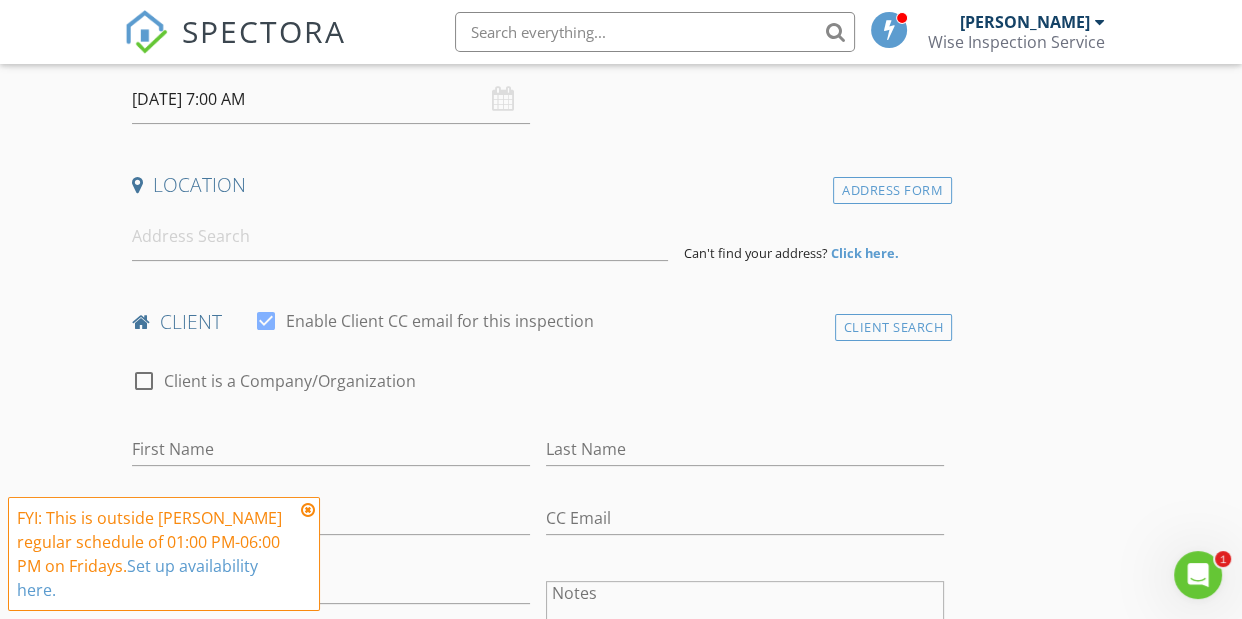 click on "INSPECTOR(S)
check_box   Ken Young   PRIMARY   Ken Young arrow_drop_down   check_box_outline_blank Ken Young specifically requested
Date/Time
07/11/2025 7:00 AM
Location
Address Form       Can't find your address?   Click here.
client
check_box Enable Client CC email for this inspection   Client Search     check_box_outline_blank Client is a Company/Organization     First Name   Last Name   Email   CC Email   Phone           Notes   Private Notes
ADD ADDITIONAL client
SERVICES
check_box_outline_blank   Residential Inspection   Certified Home Inspection check_box_outline_blank   Rental Property Inspection   Condition of Premises check_box_outline_blank   Re-Inspection   check_box_outline_blank   New Construction Inspection   New Construction Walk Through Inspection" at bounding box center [621, 1312] 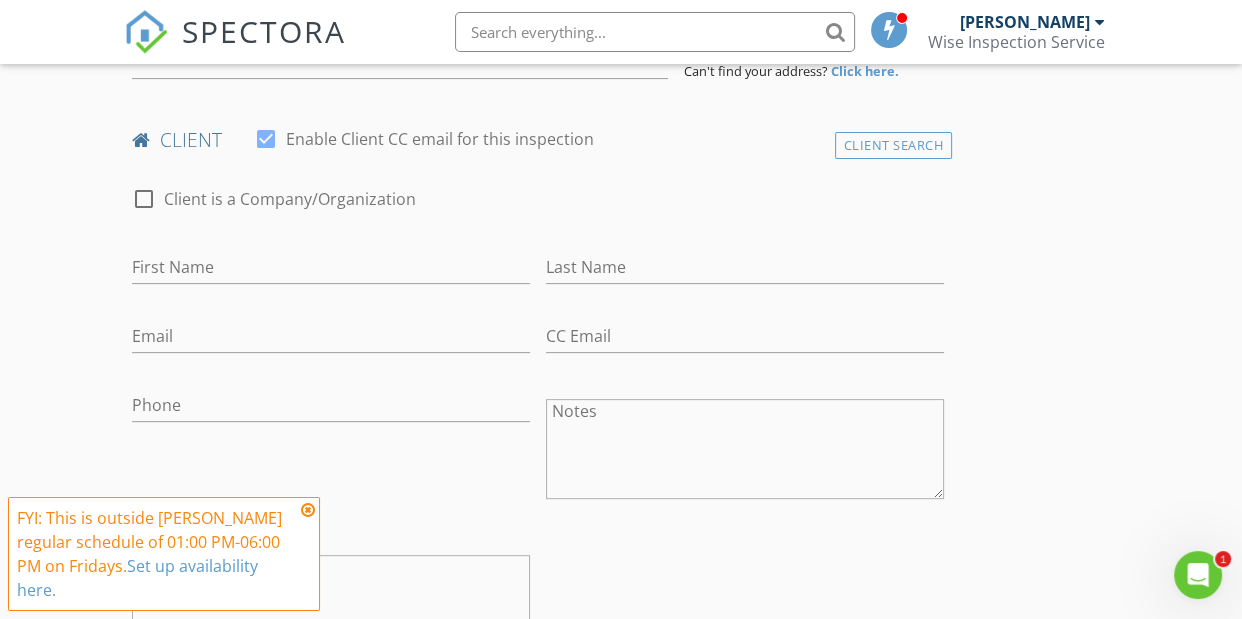 scroll, scrollTop: 611, scrollLeft: 0, axis: vertical 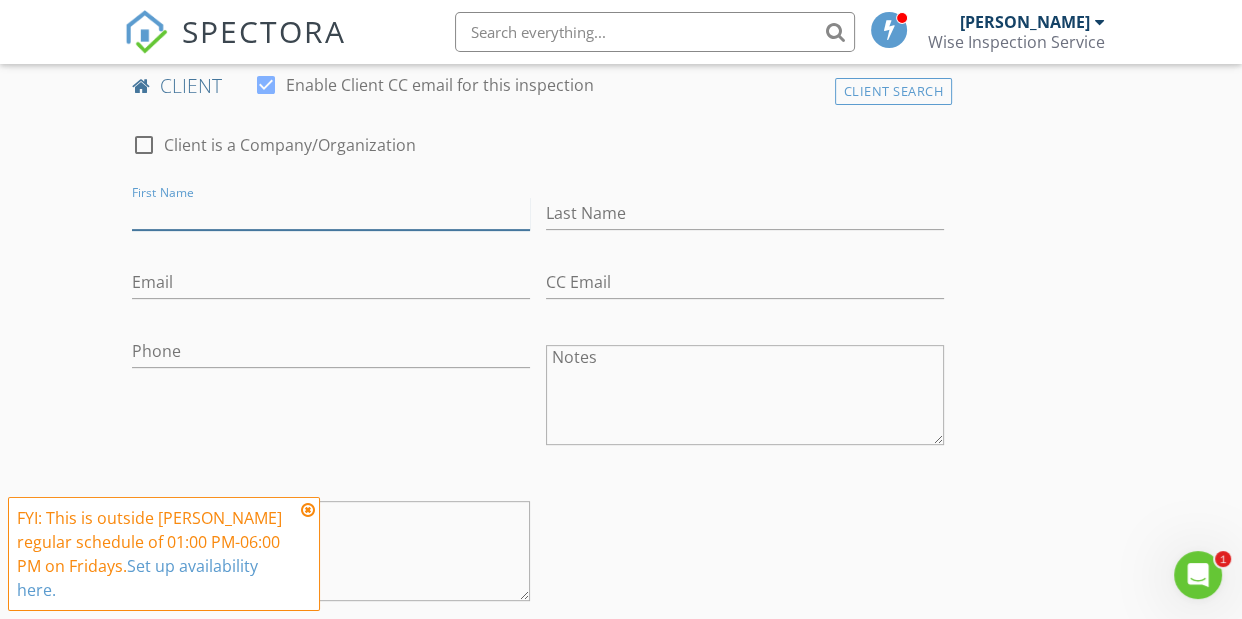 click on "First Name" at bounding box center [331, 213] 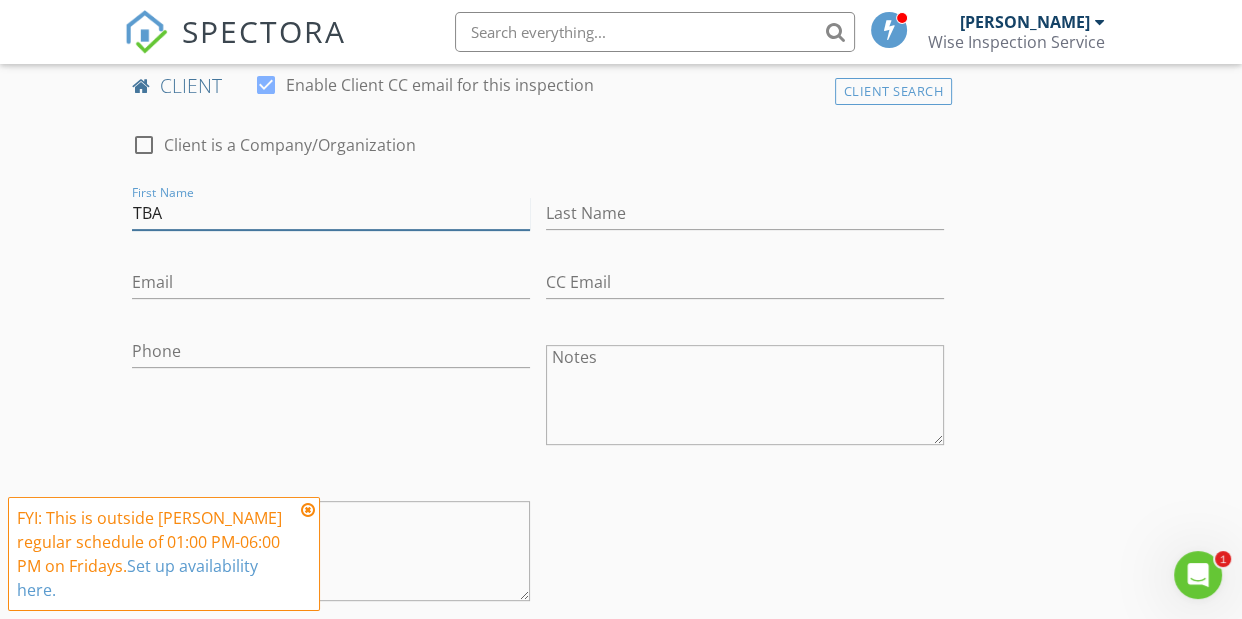 type on "TBA" 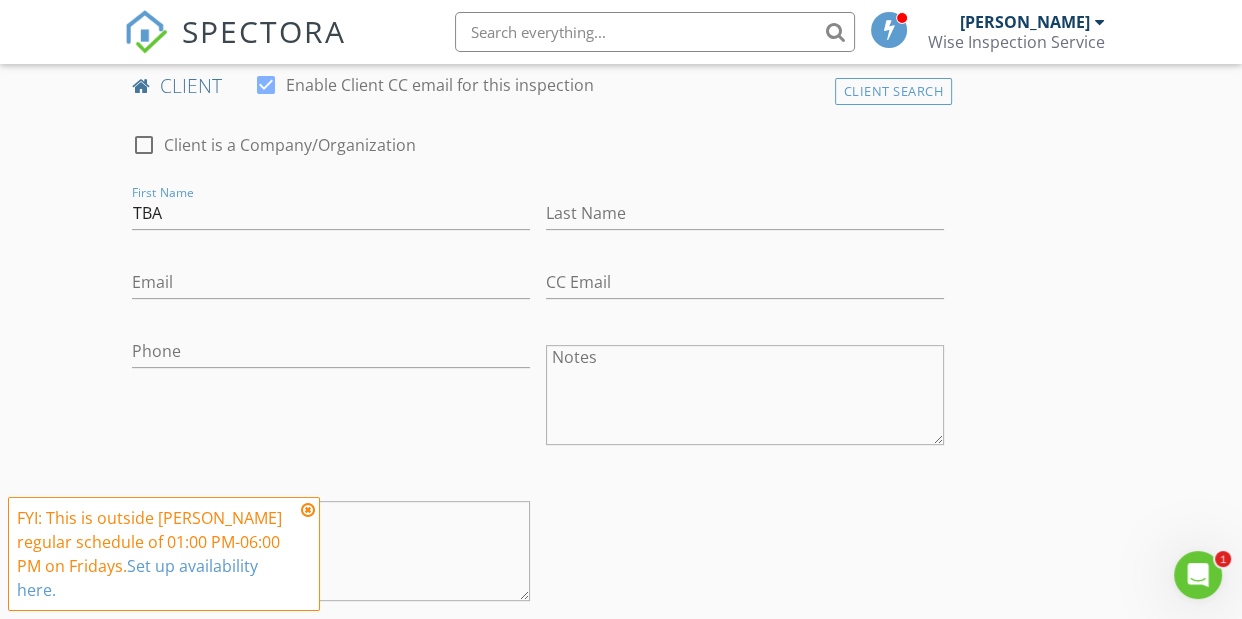 click on "INSPECTOR(S)
check_box   Ken Young   PRIMARY   Ken Young arrow_drop_down   check_box_outline_blank Ken Young specifically requested
Date/Time
07/11/2025 7:00 AM
Location
Address Form       Can't find your address?   Click here.
client
check_box Enable Client CC email for this inspection   Client Search     check_box_outline_blank Client is a Company/Organization     First Name TBA   Last Name   Email   CC Email   Phone           Notes   Private Notes
ADD ADDITIONAL client
SERVICES
check_box_outline_blank   Residential Inspection   Certified Home Inspection check_box_outline_blank   Rental Property Inspection   Condition of Premises check_box_outline_blank   Re-Inspection   check_box_outline_blank   New Construction Inspection   New Construction Walk Through Inspection" at bounding box center [621, 1076] 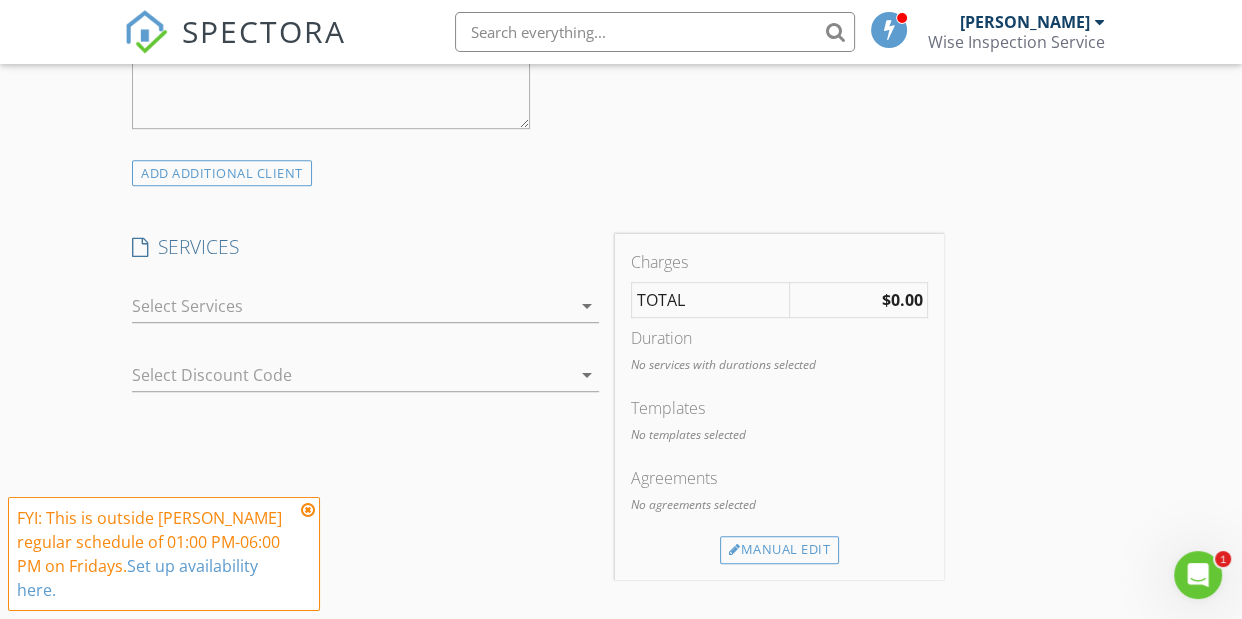 scroll, scrollTop: 1098, scrollLeft: 0, axis: vertical 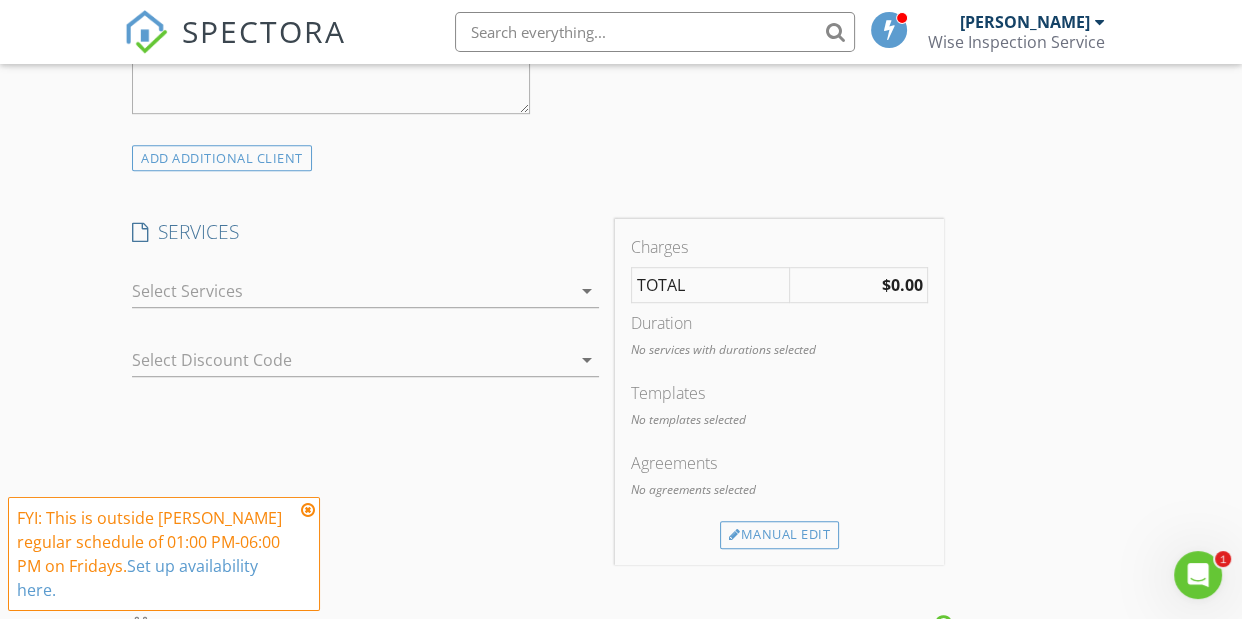 click at bounding box center (351, 291) 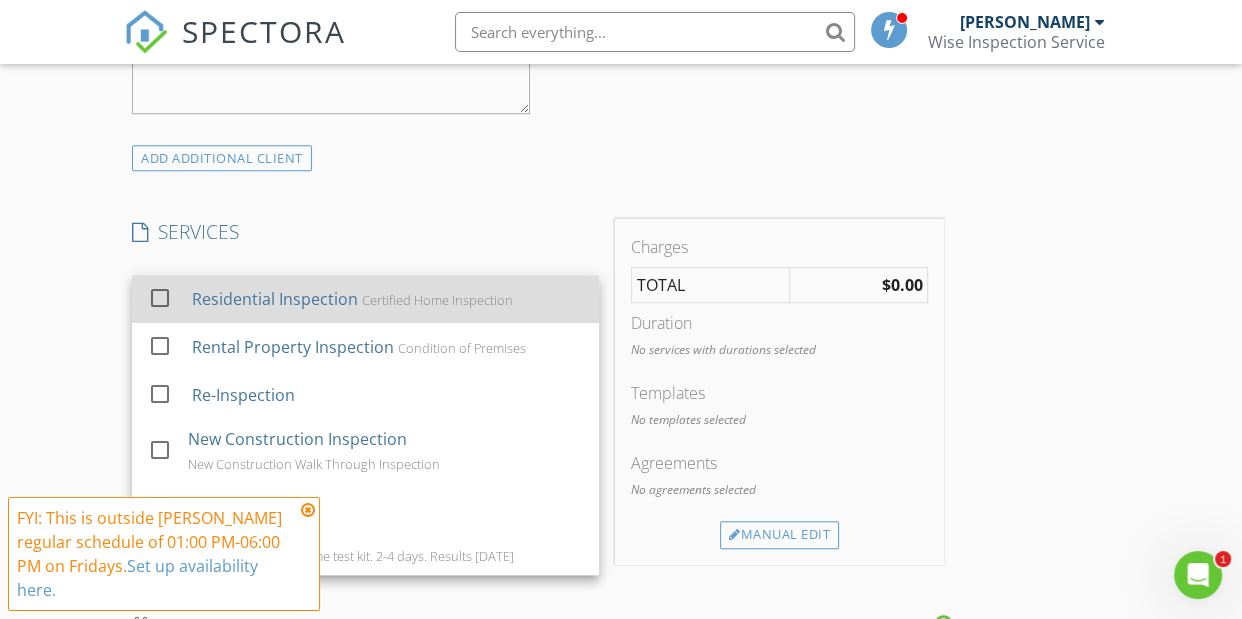 drag, startPoint x: 303, startPoint y: 307, endPoint x: 560, endPoint y: 275, distance: 258.98456 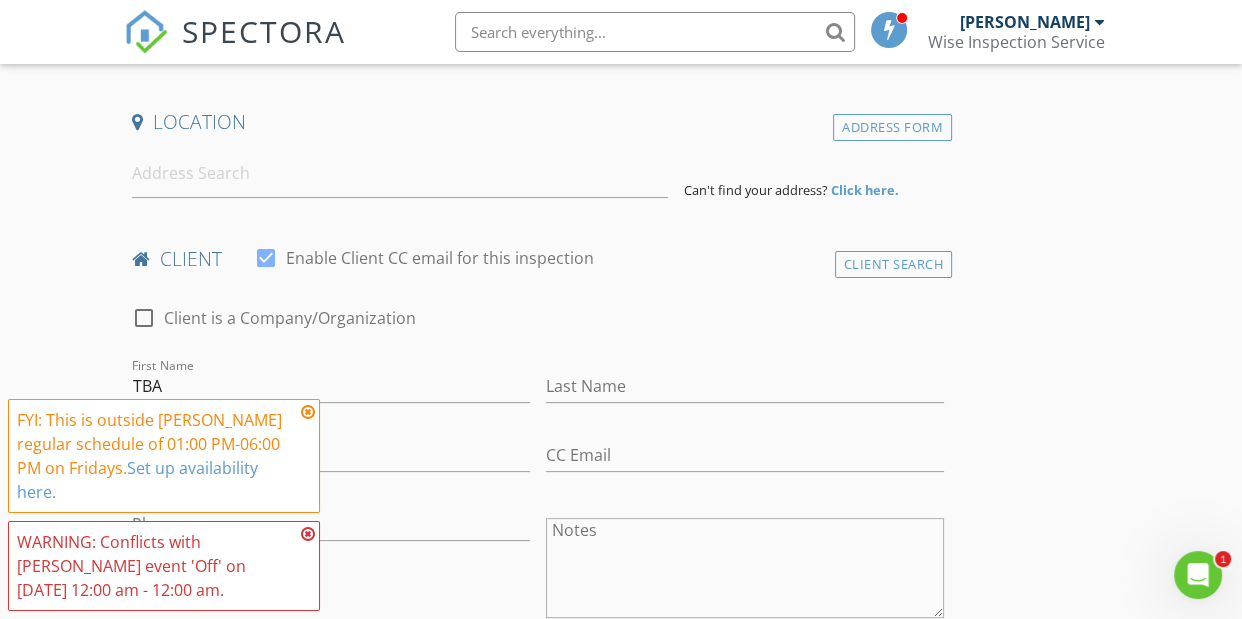 scroll, scrollTop: 456, scrollLeft: 0, axis: vertical 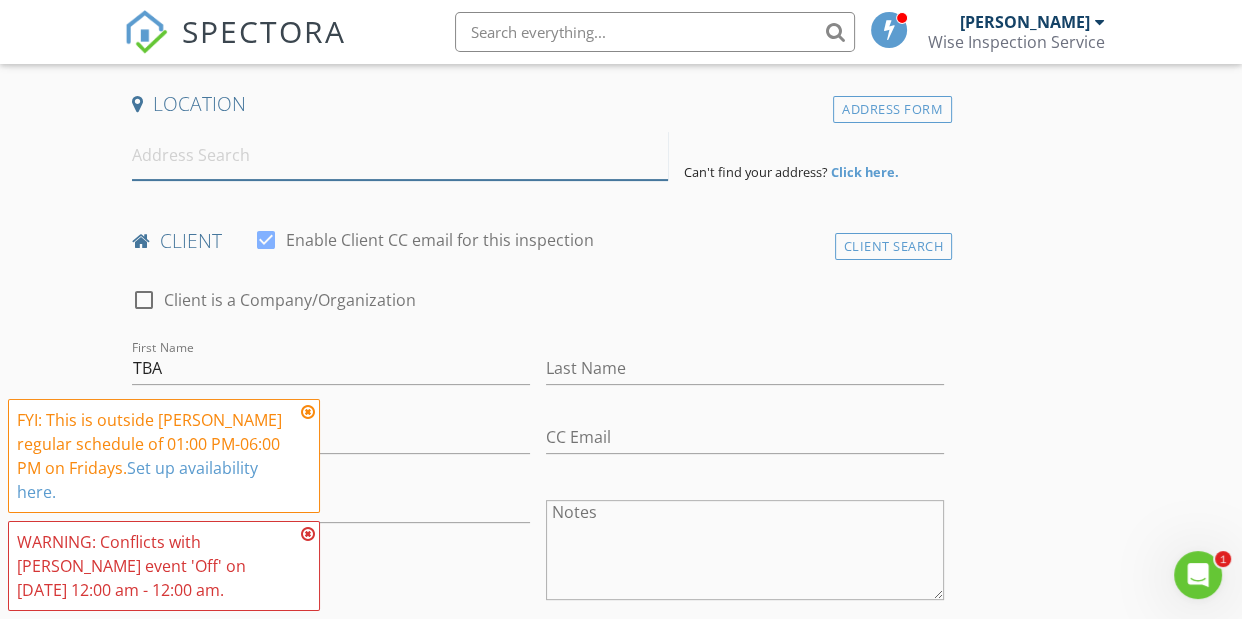 click at bounding box center (400, 155) 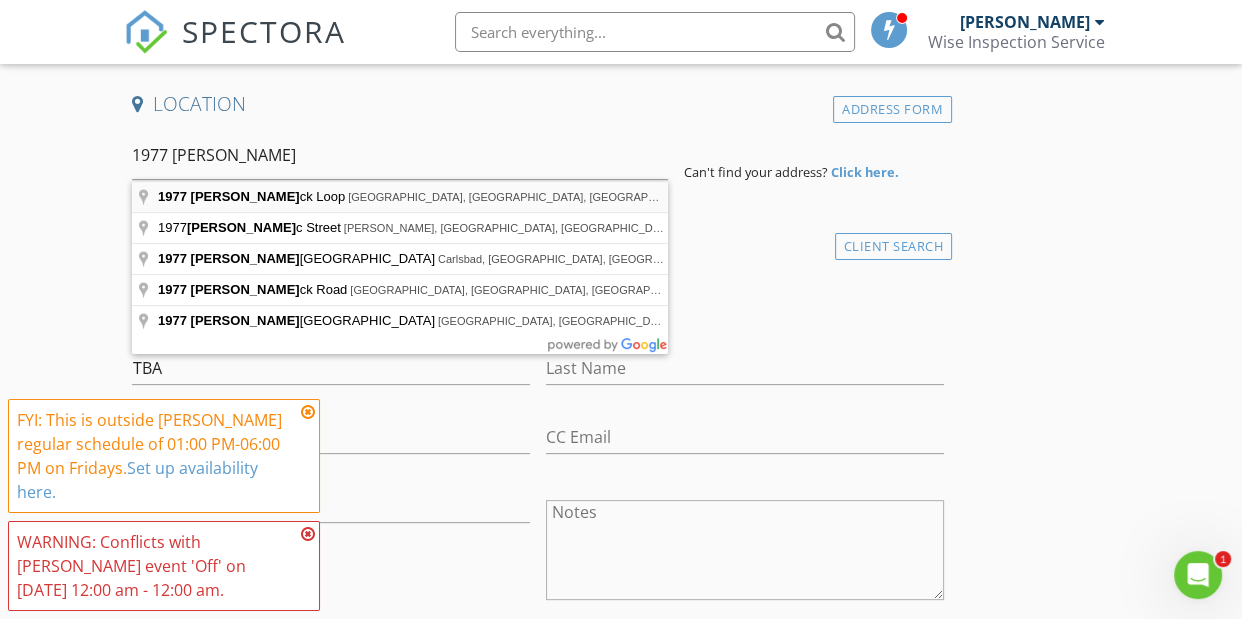 type on "1977 Tamarack Loop, Twin Falls, ID, USA" 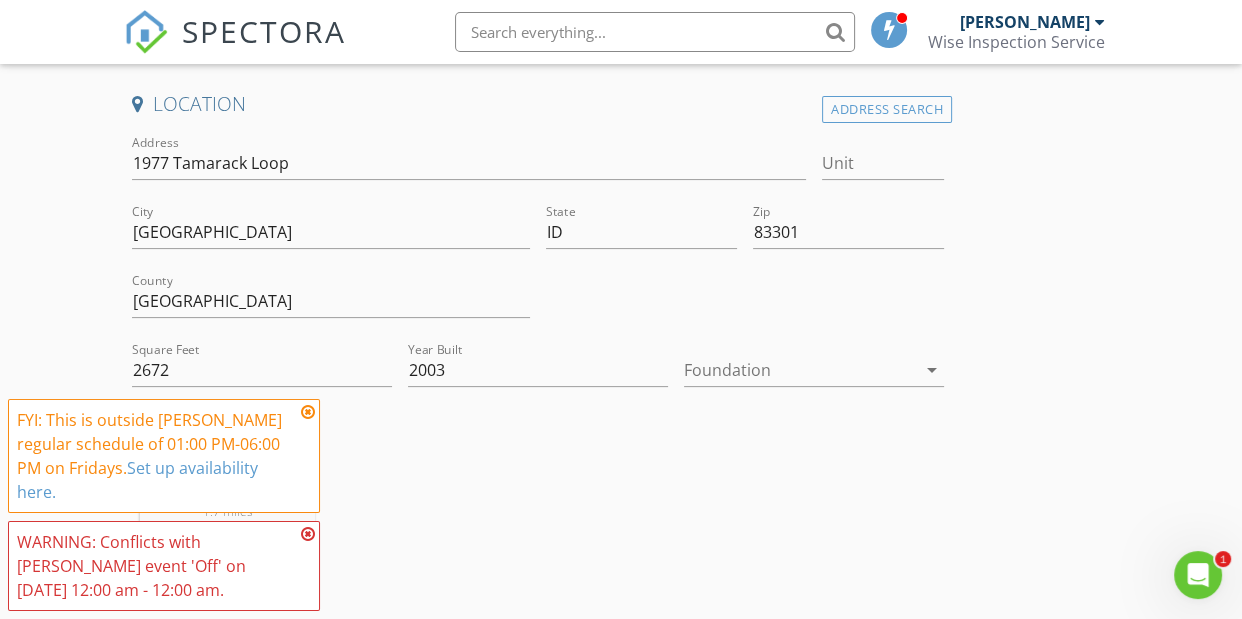 click on "arrow_drop_down" at bounding box center [932, 370] 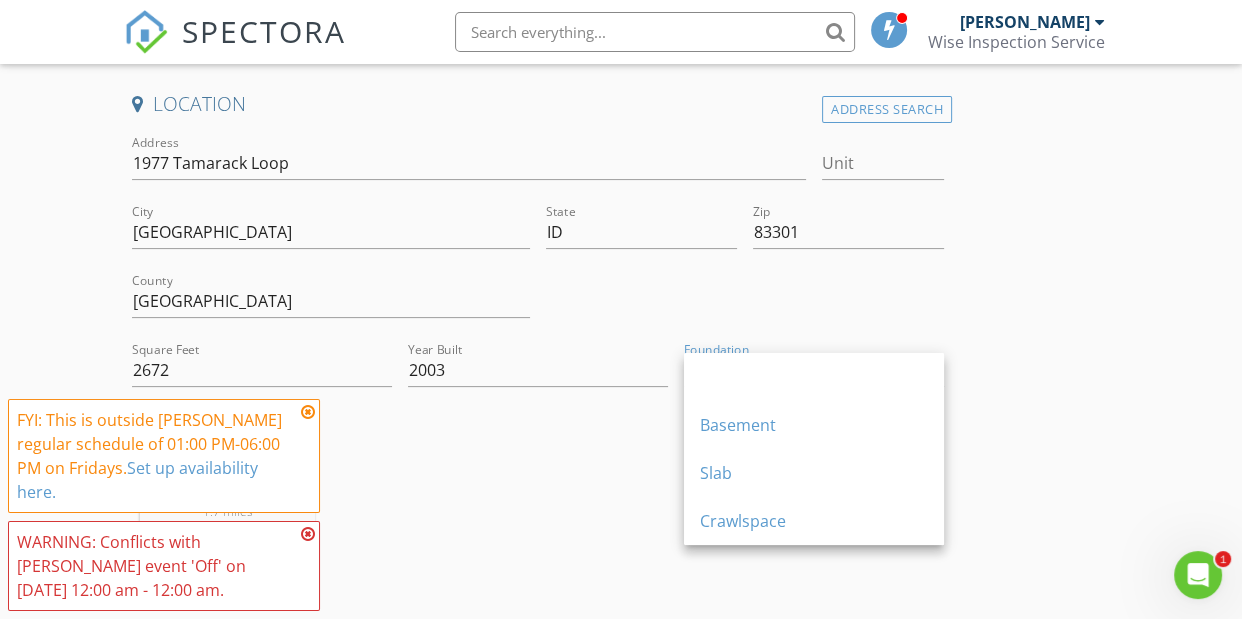 drag, startPoint x: 739, startPoint y: 519, endPoint x: 803, endPoint y: 477, distance: 76.55064 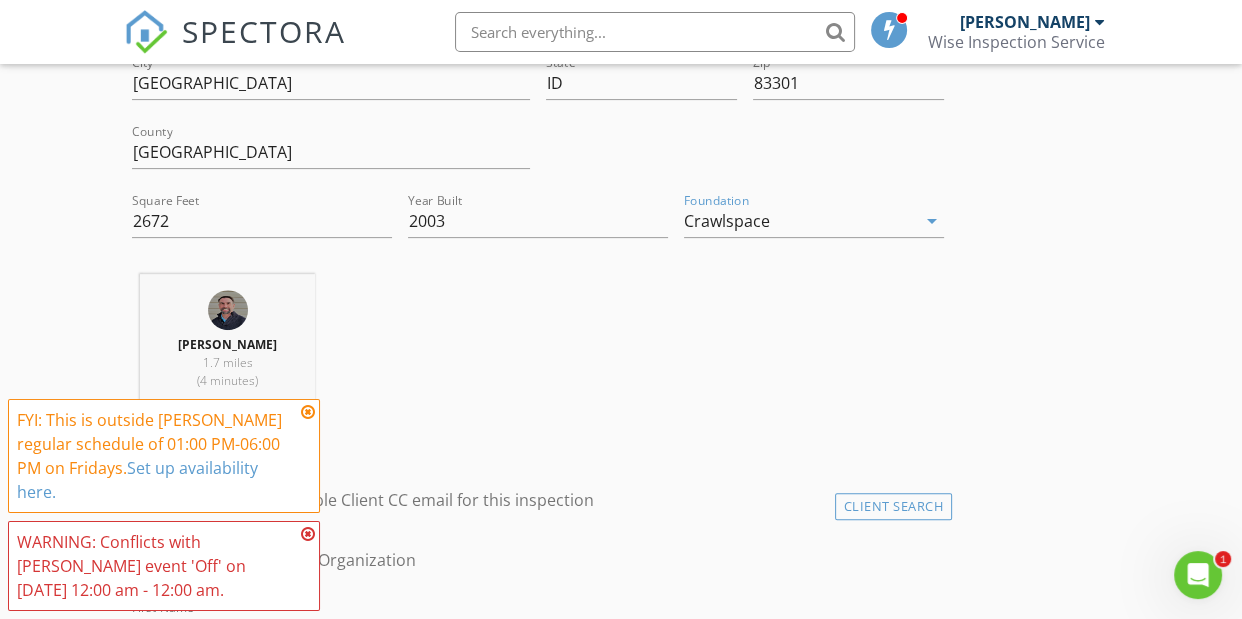 click on "INSPECTOR(S)
check_box   Ken Young   PRIMARY   Ken Young arrow_drop_down   check_box_outline_blank Ken Young specifically requested
Date/Time
07/11/2025 7:00 AM
Location
Address Search       Address 1977 Tamarack Loop   Unit   City Twin Falls   State ID   Zip 83301   County Twin Falls     Square Feet 2672   Year Built 2003   Foundation Crawlspace arrow_drop_down     Ken Young     1.7 miles     (4 minutes)
client
check_box Enable Client CC email for this inspection   Client Search     check_box_outline_blank Client is a Company/Organization     First Name TBA   Last Name   Email   CC Email   Phone           Notes   Private Notes
ADD ADDITIONAL client
SERVICES
check_box   Residential Inspection   Certified Home Inspection check_box_outline_blank   Rental Property Inspection" at bounding box center (621, 1302) 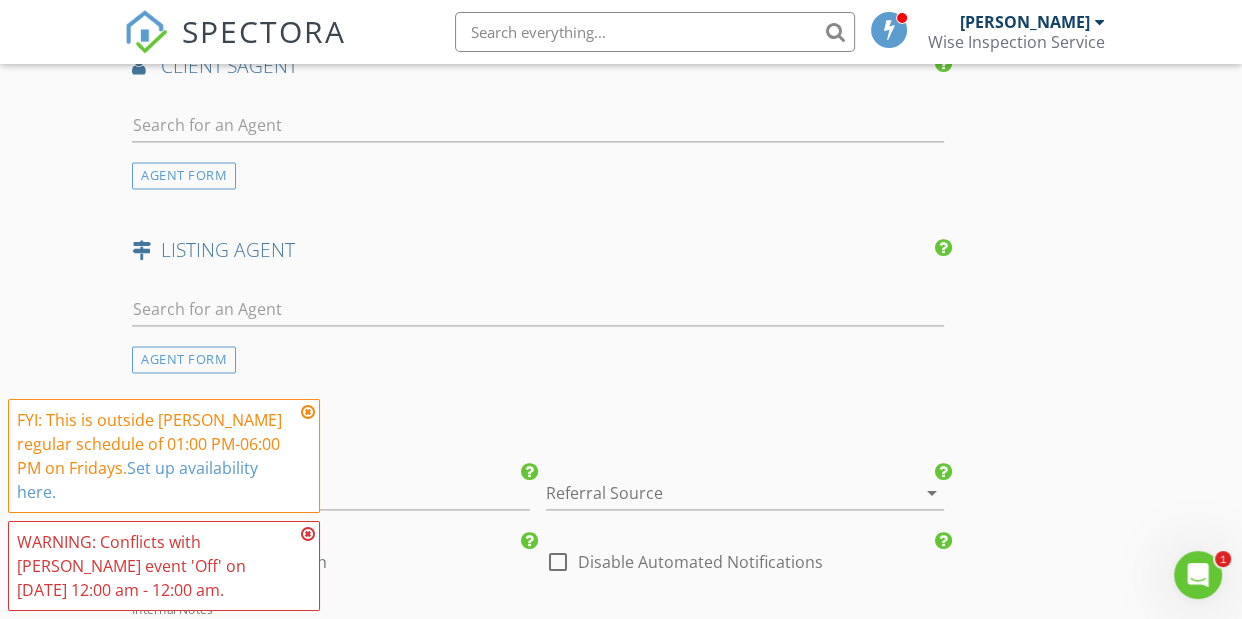scroll, scrollTop: 2481, scrollLeft: 0, axis: vertical 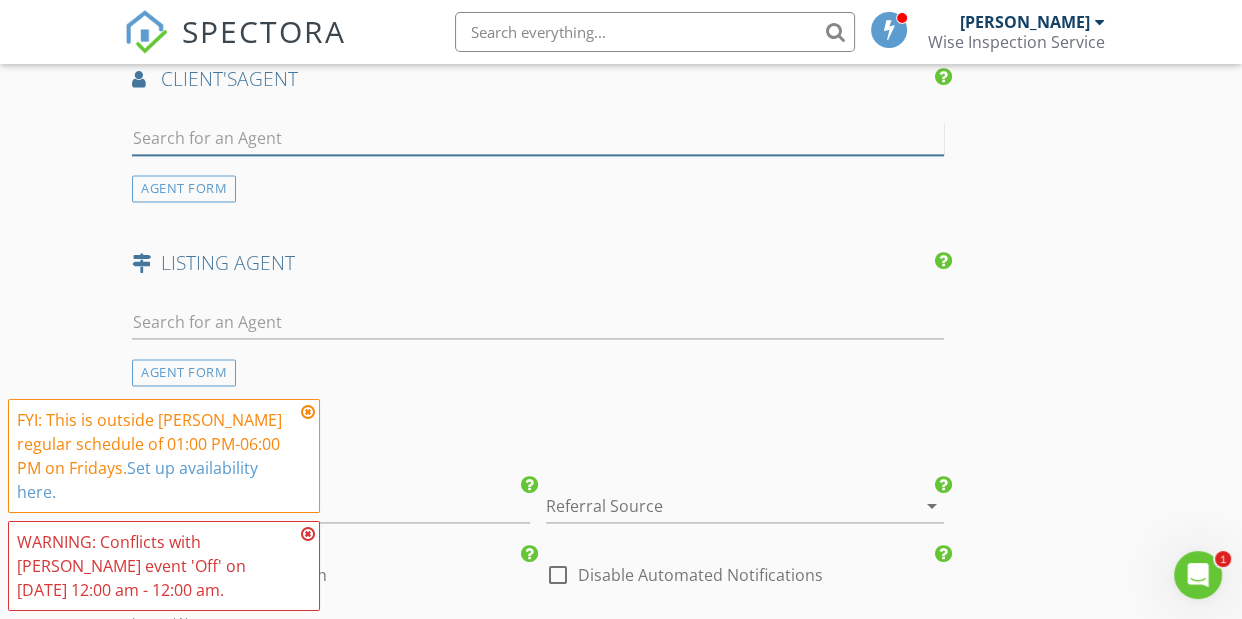 click at bounding box center [538, 138] 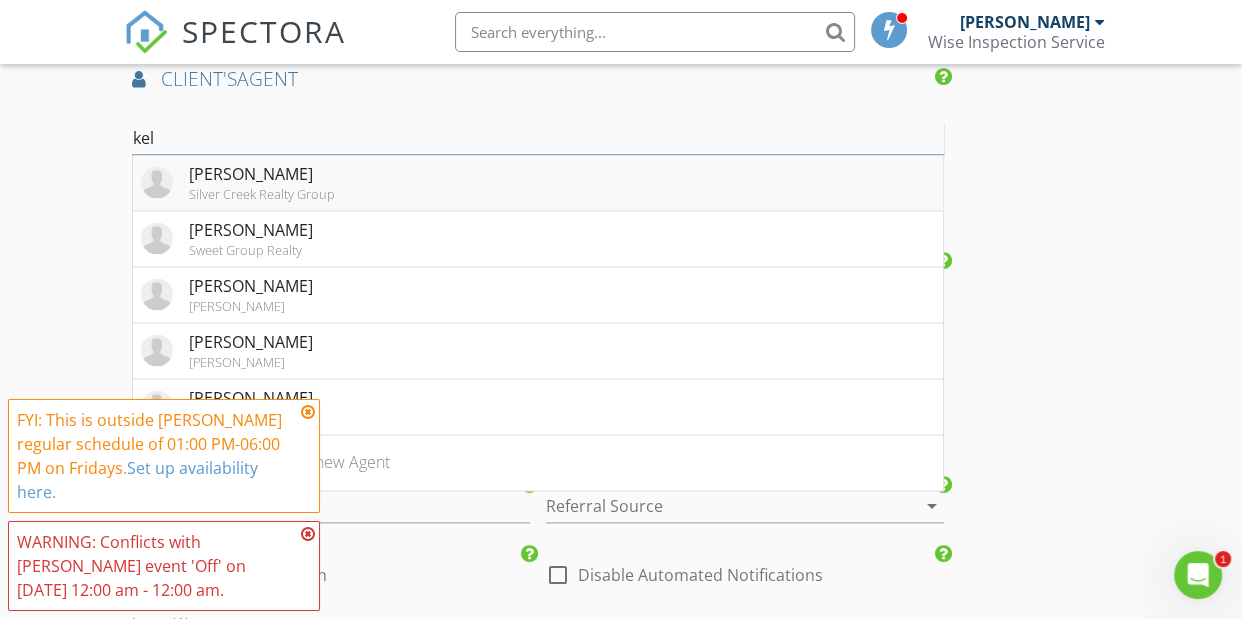type on "kel" 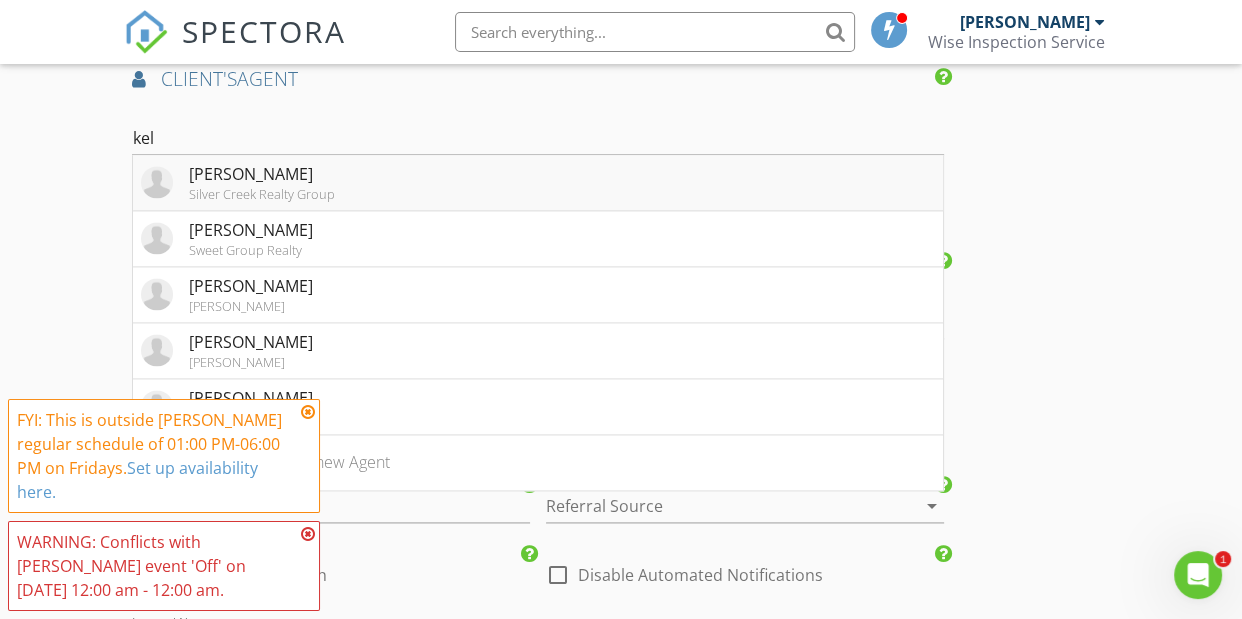 click on "[PERSON_NAME]" at bounding box center [262, 174] 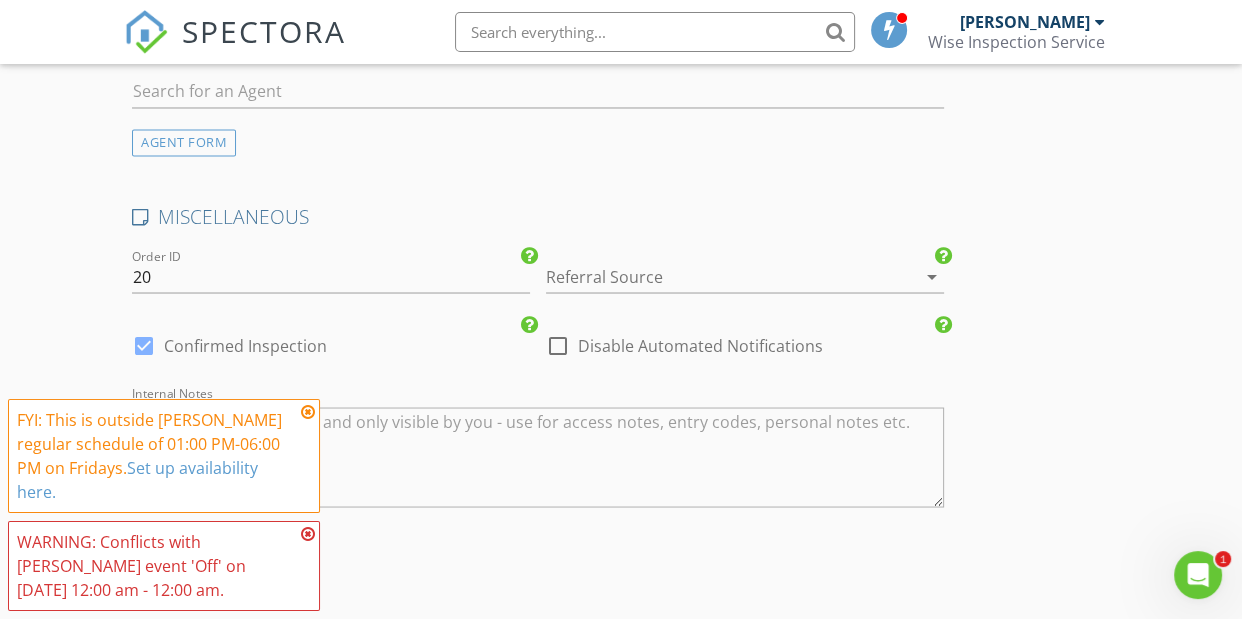 scroll, scrollTop: 3440, scrollLeft: 0, axis: vertical 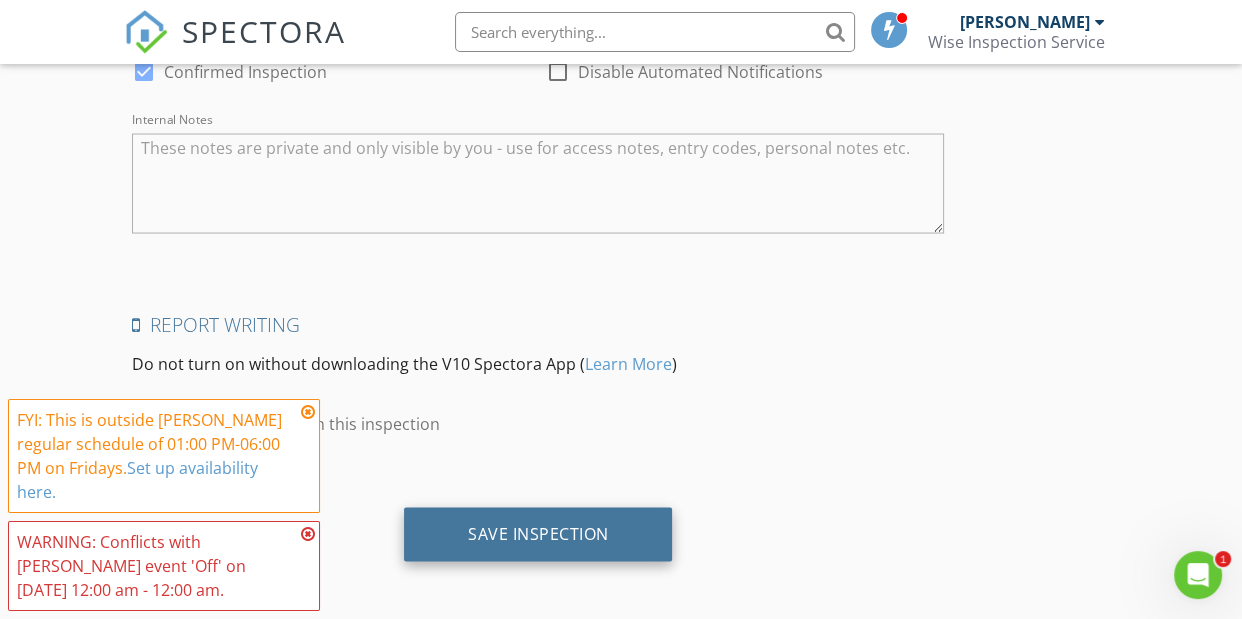 click on "Save Inspection" at bounding box center [538, 534] 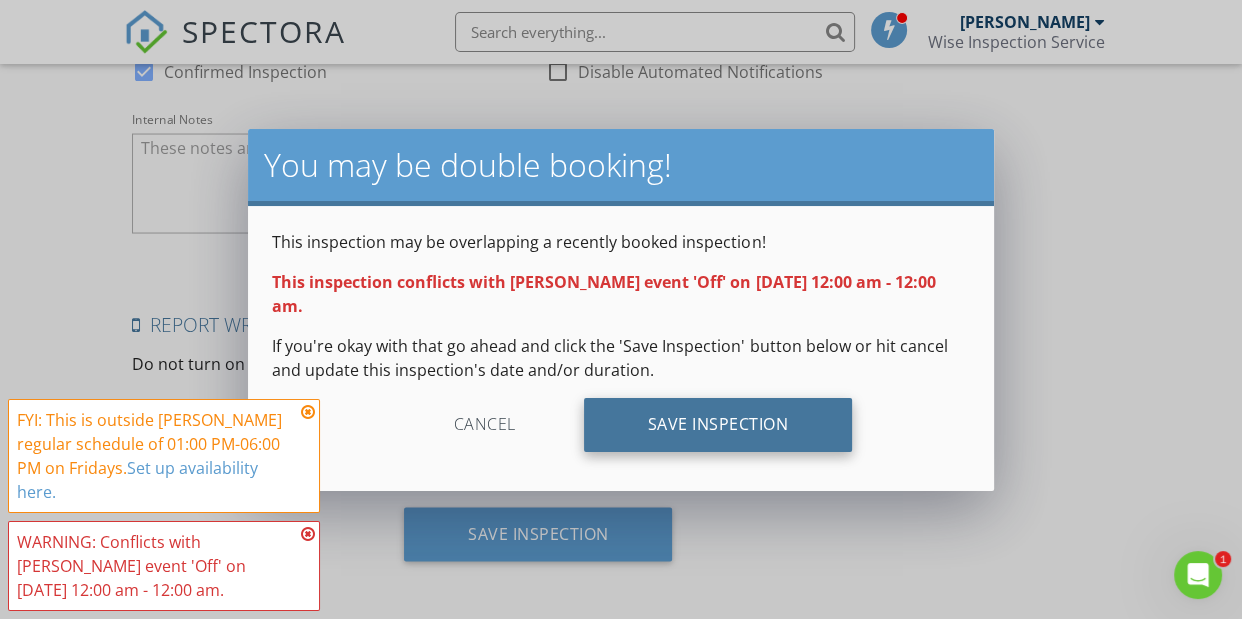 click on "Save Inspection" at bounding box center (718, 425) 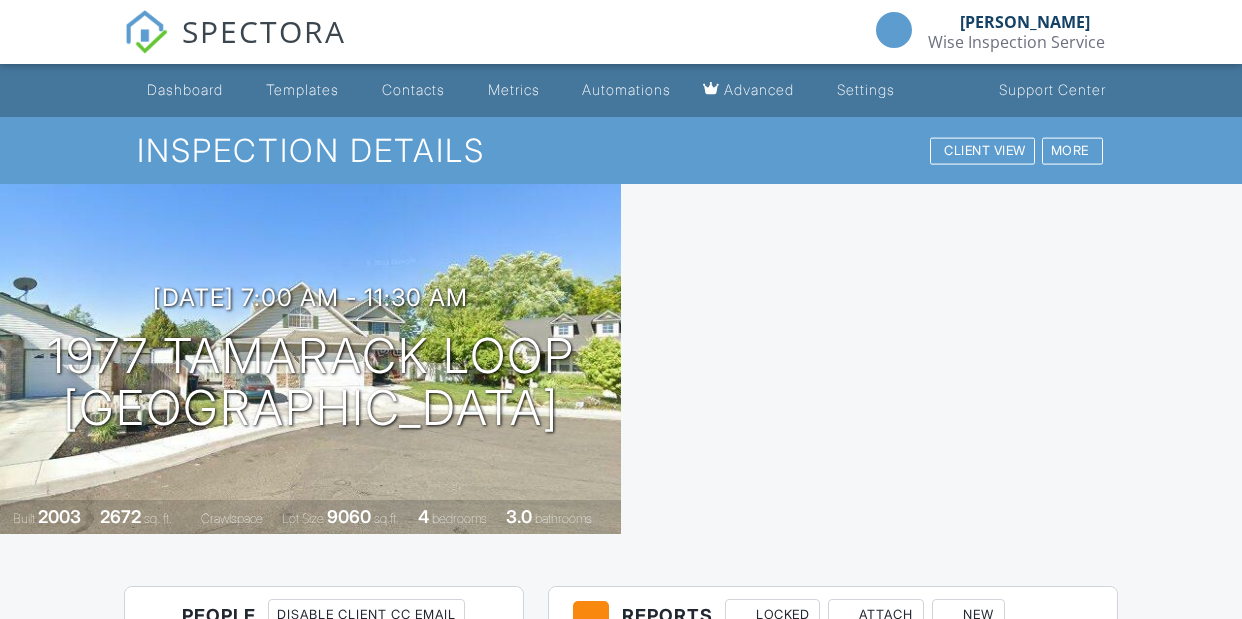 scroll, scrollTop: 0, scrollLeft: 0, axis: both 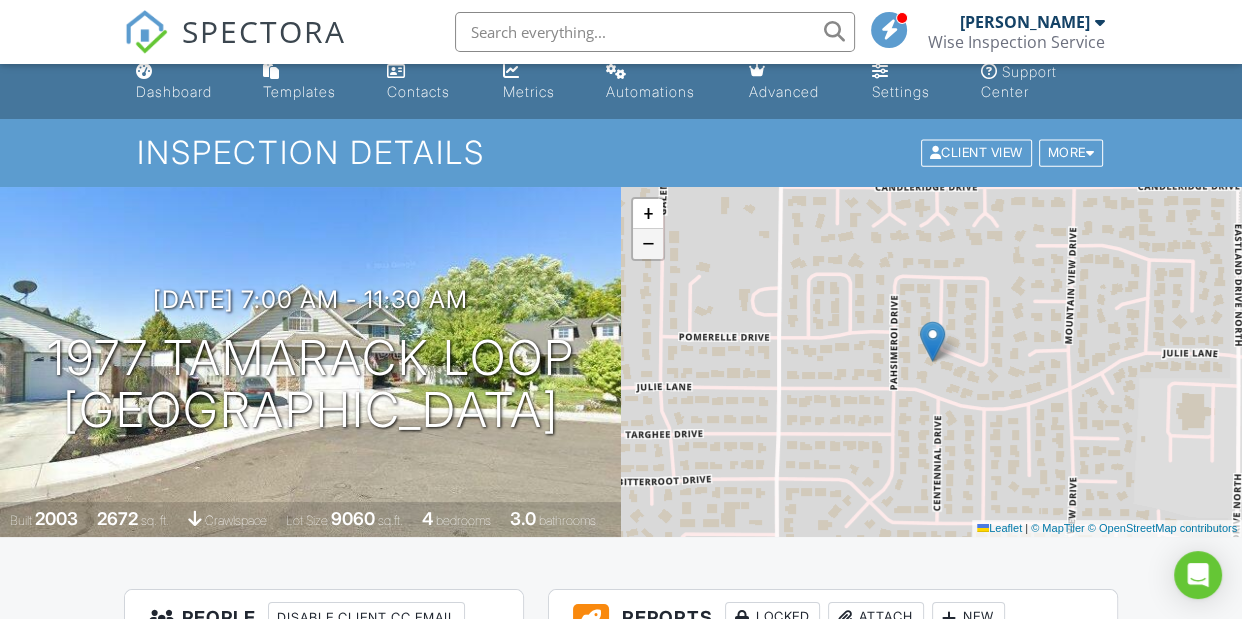 click on "−" at bounding box center [648, 244] 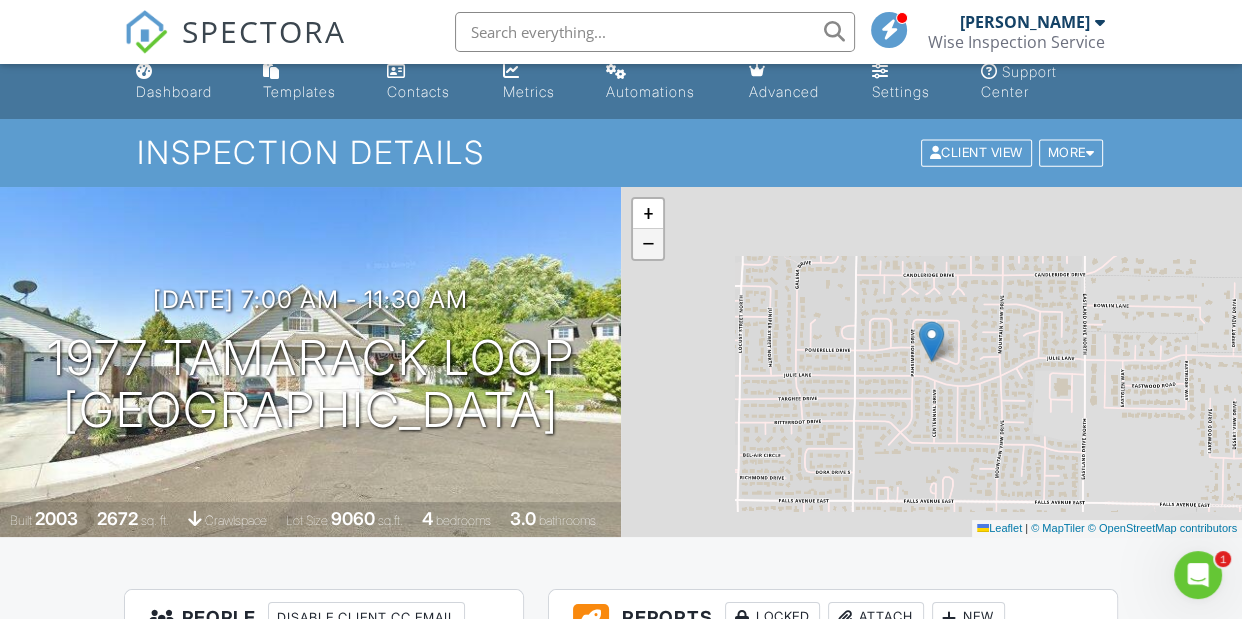 scroll, scrollTop: 0, scrollLeft: 0, axis: both 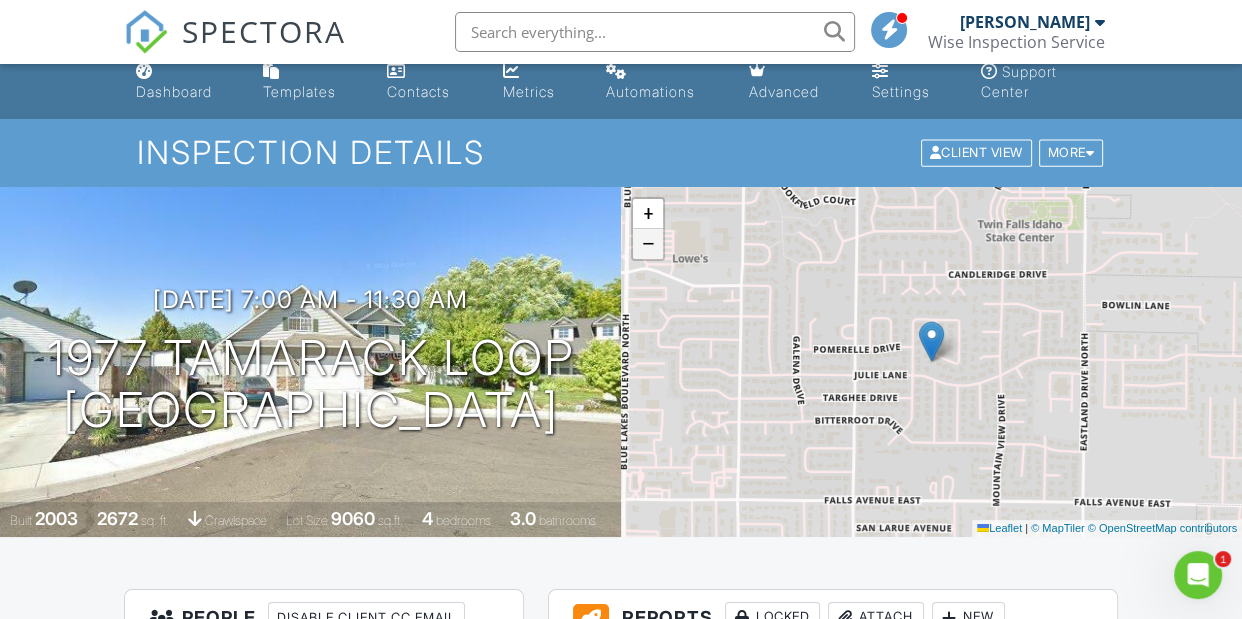 click on "−" at bounding box center [648, 244] 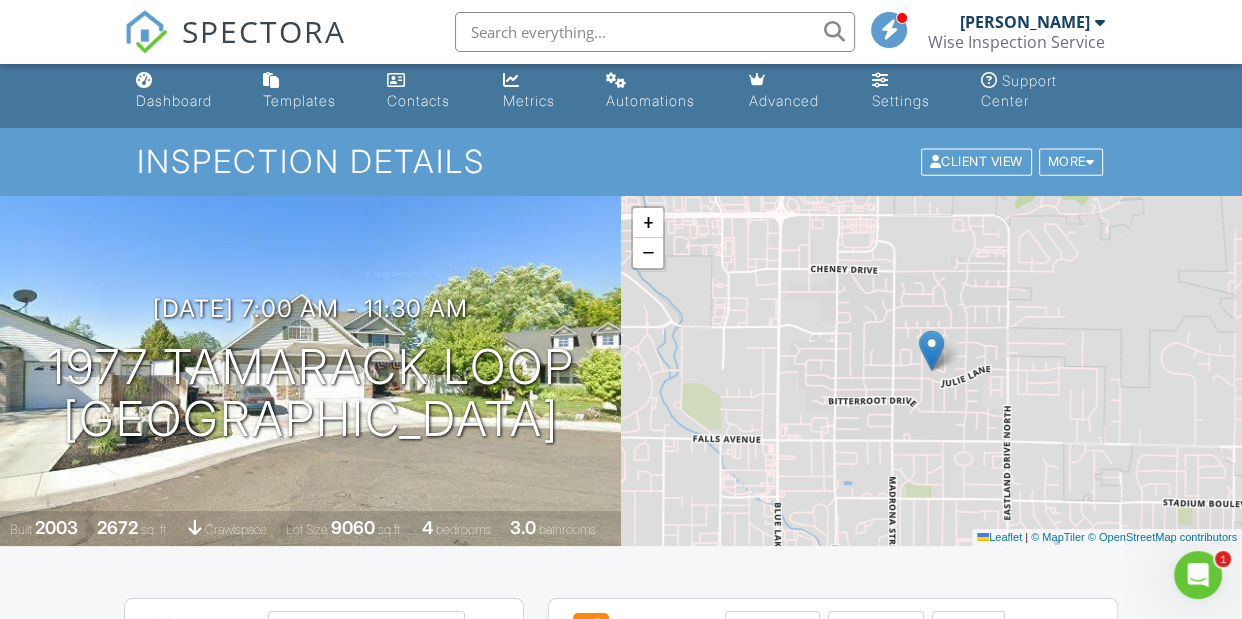 scroll, scrollTop: 0, scrollLeft: 0, axis: both 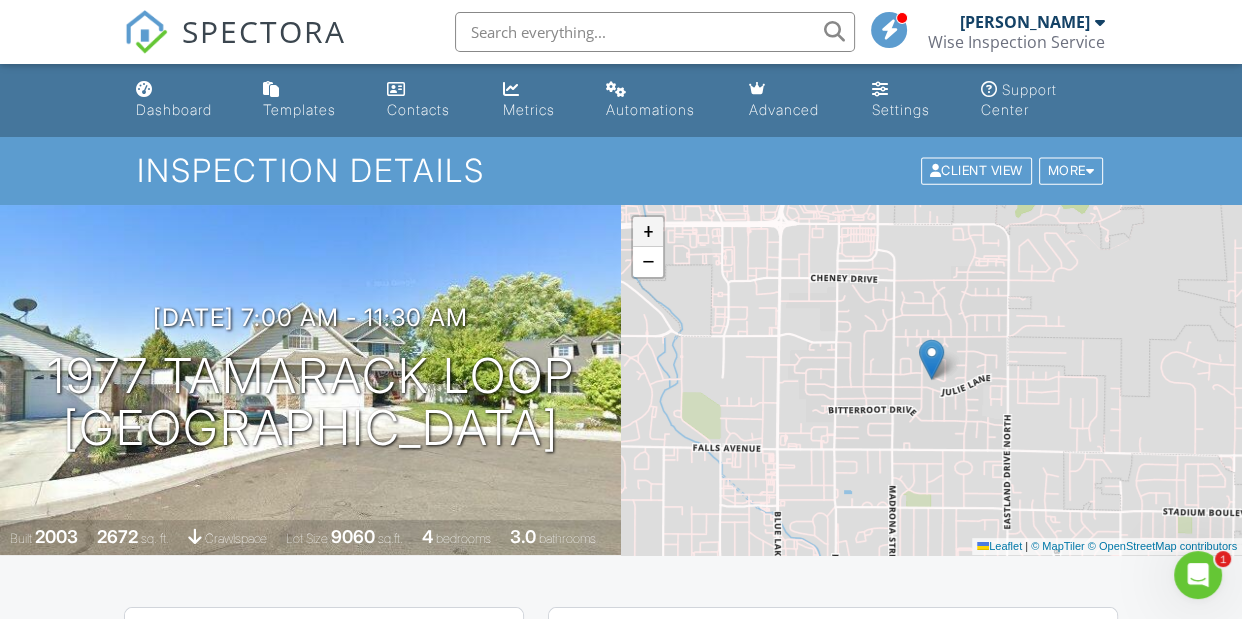 click on "+" at bounding box center [648, 232] 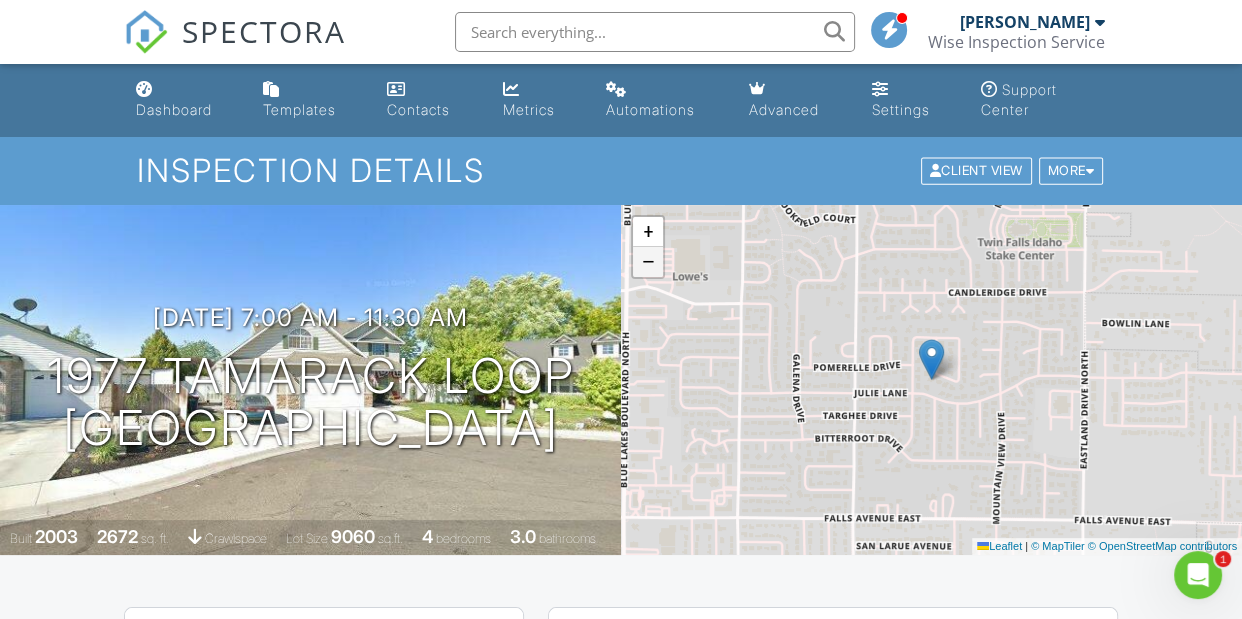click on "−" at bounding box center [648, 262] 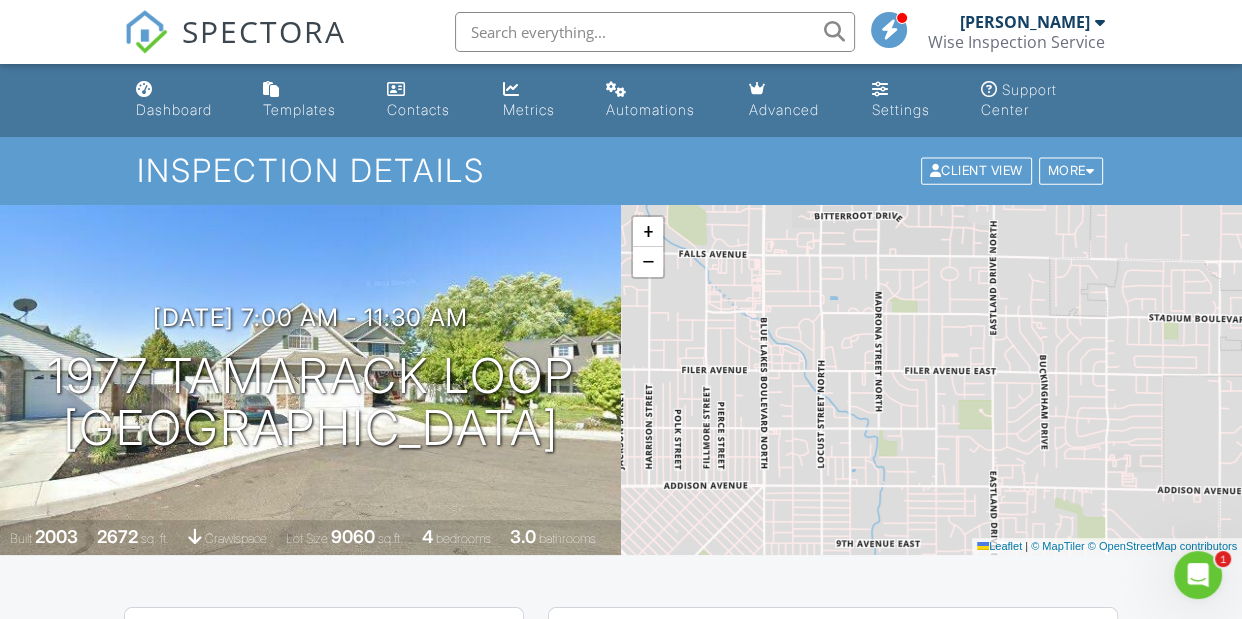 drag, startPoint x: 907, startPoint y: 457, endPoint x: 893, endPoint y: 263, distance: 194.5045 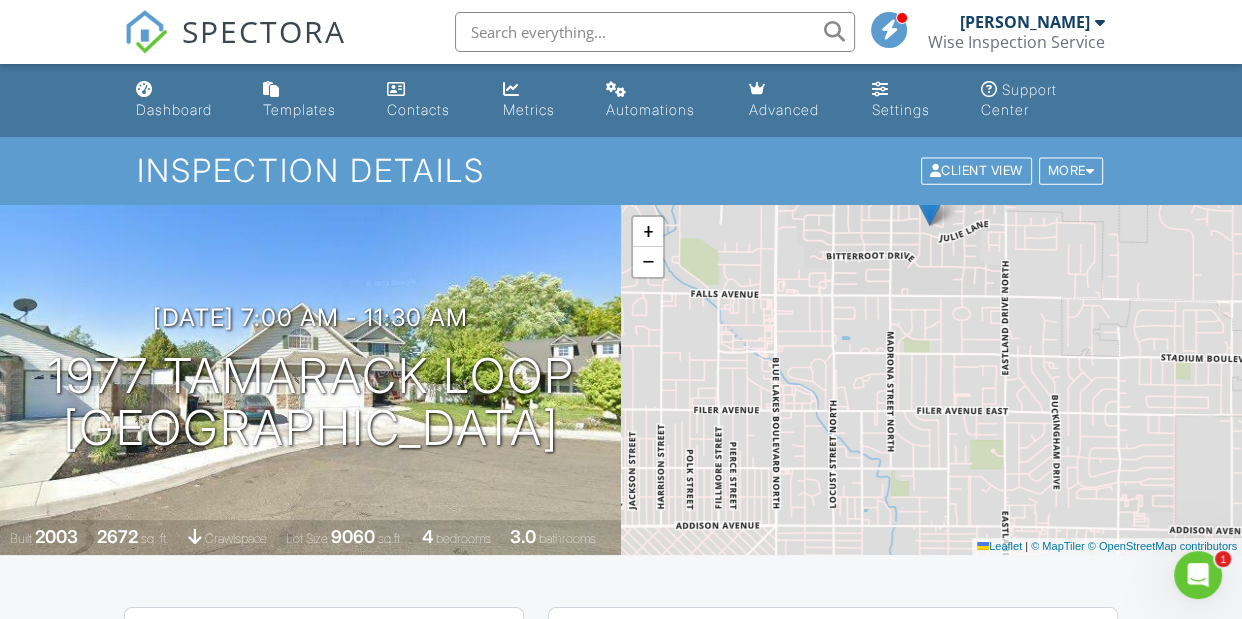 drag, startPoint x: 870, startPoint y: 288, endPoint x: 882, endPoint y: 328, distance: 41.761227 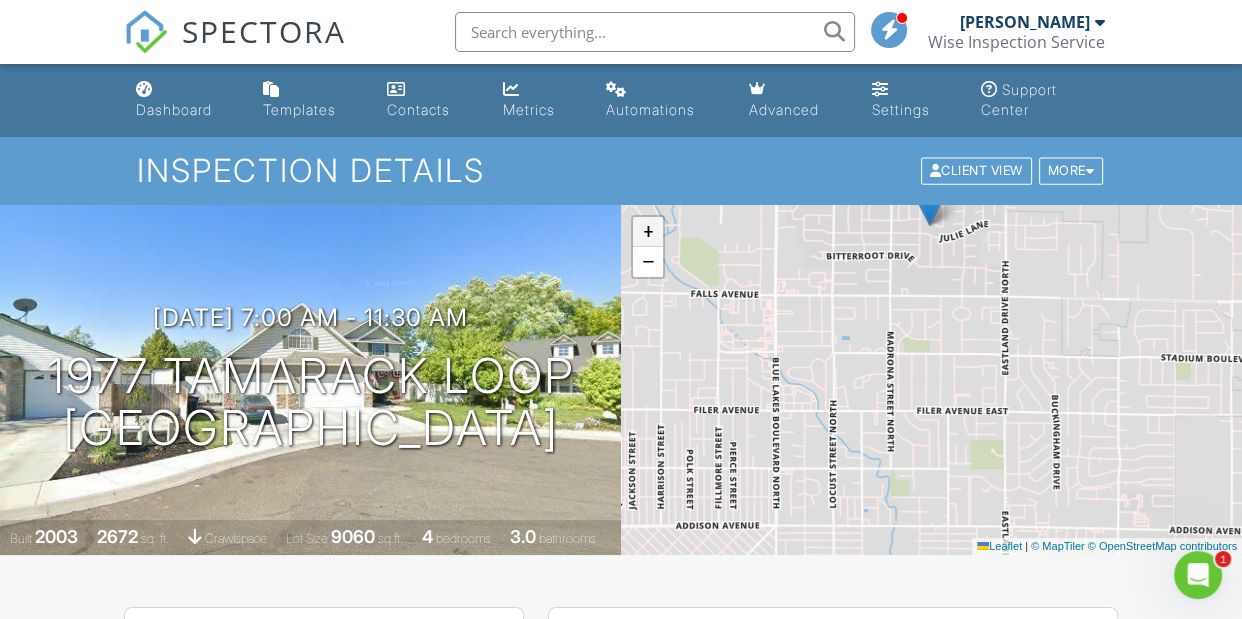 click on "+" at bounding box center [648, 232] 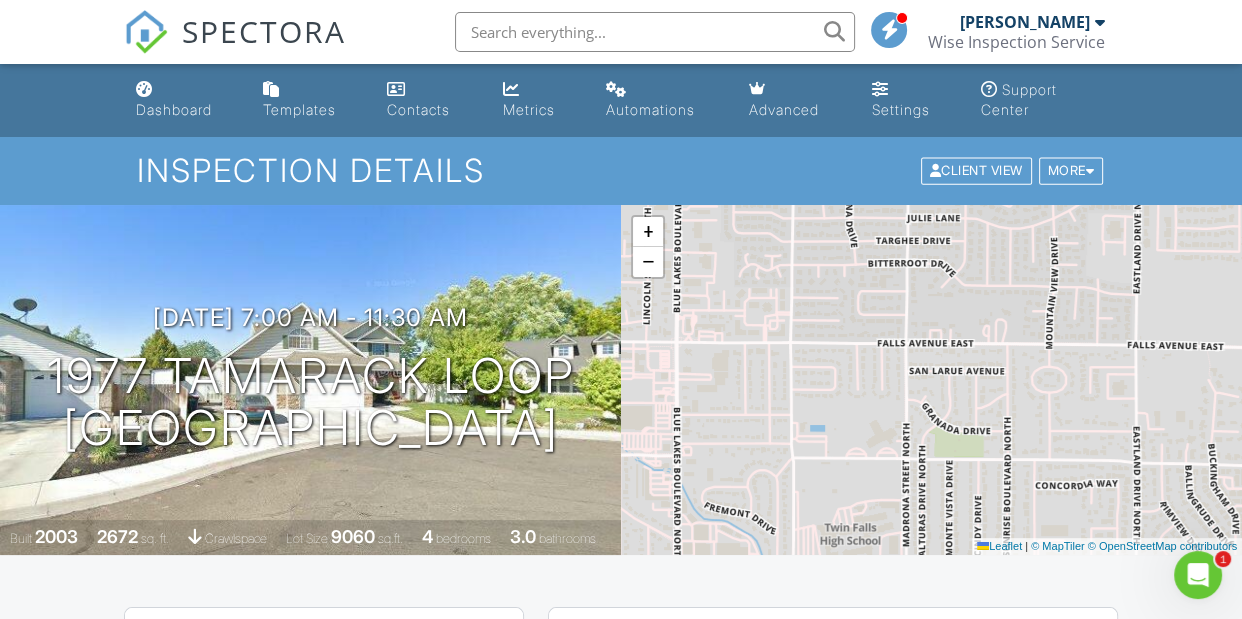 drag, startPoint x: 890, startPoint y: 373, endPoint x: 948, endPoint y: 505, distance: 144.18044 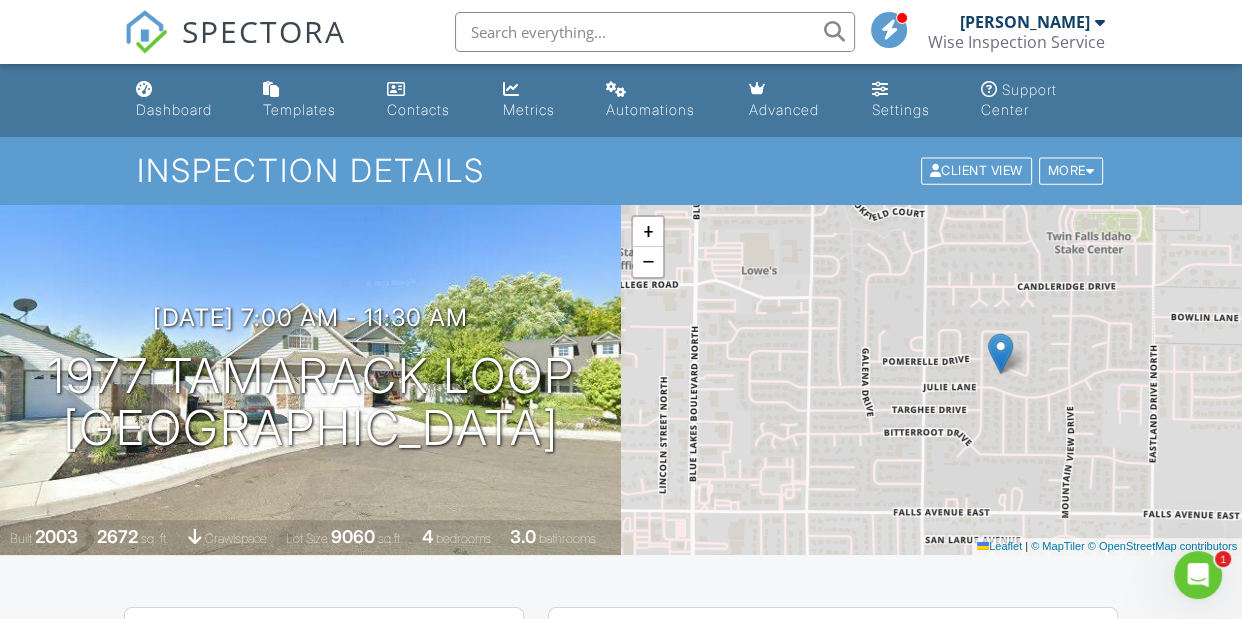 drag, startPoint x: 929, startPoint y: 294, endPoint x: 945, endPoint y: 463, distance: 169.7557 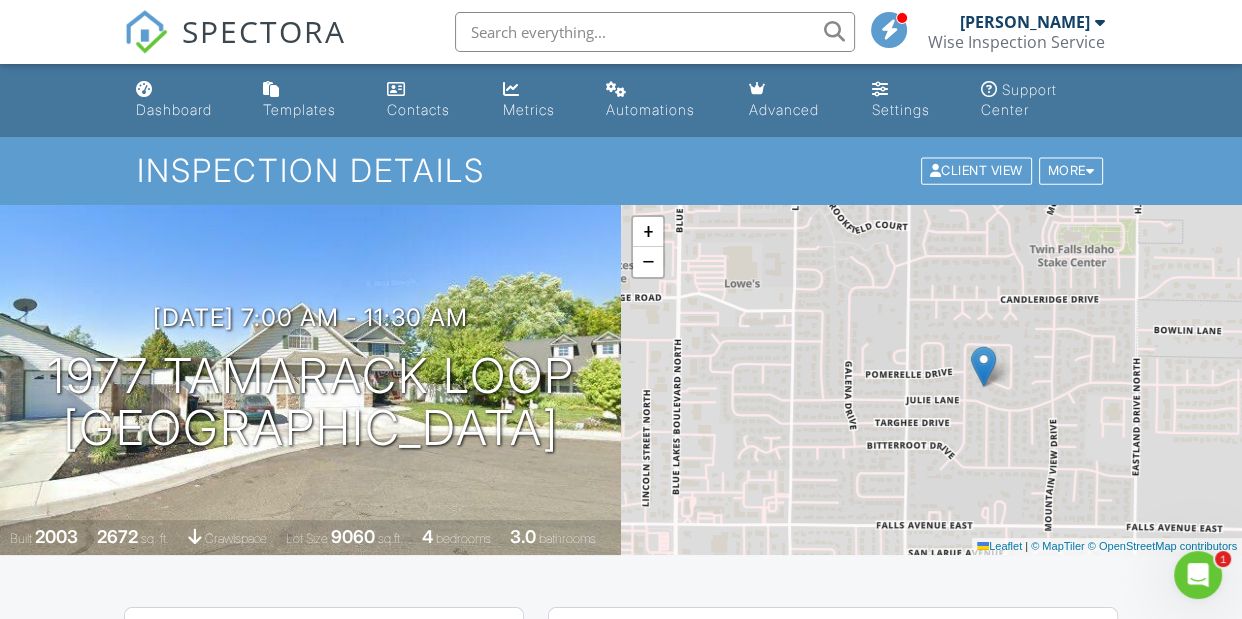 drag, startPoint x: 937, startPoint y: 320, endPoint x: 920, endPoint y: 333, distance: 21.400934 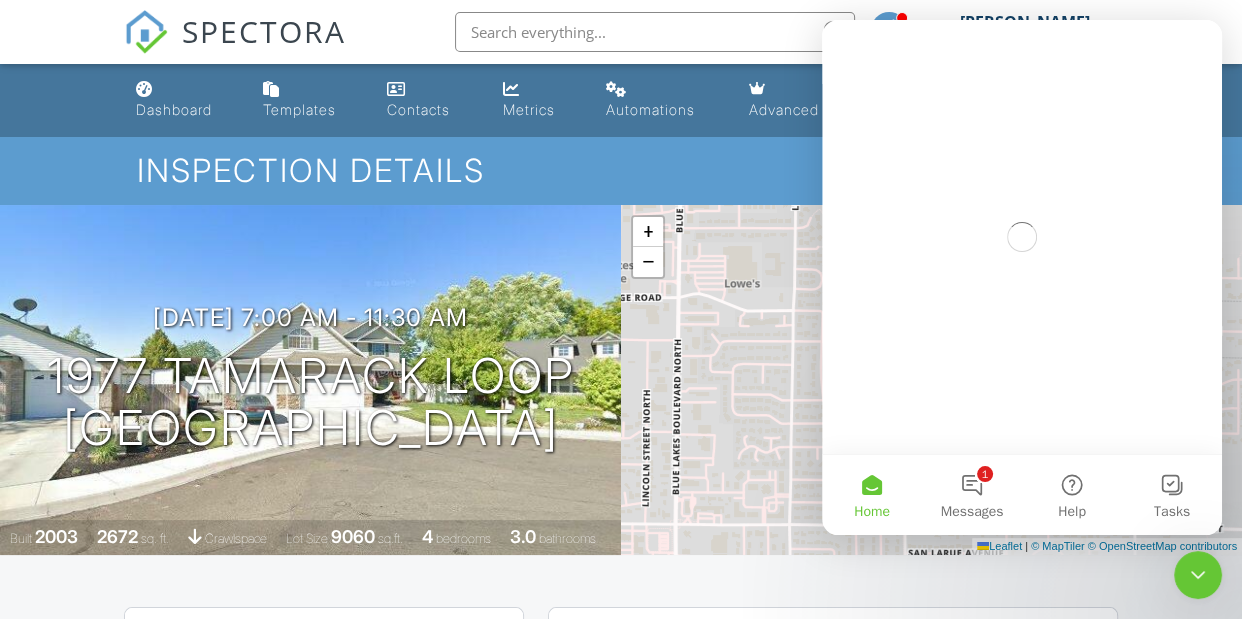 scroll, scrollTop: 0, scrollLeft: 0, axis: both 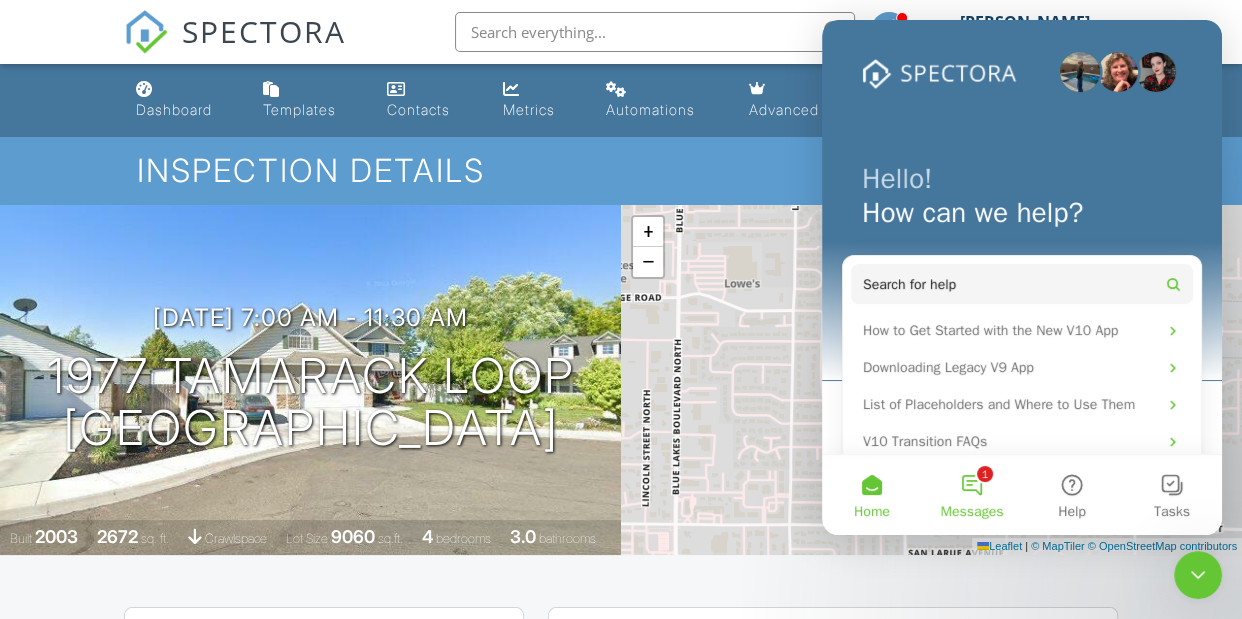 click on "1 Messages" at bounding box center [972, 495] 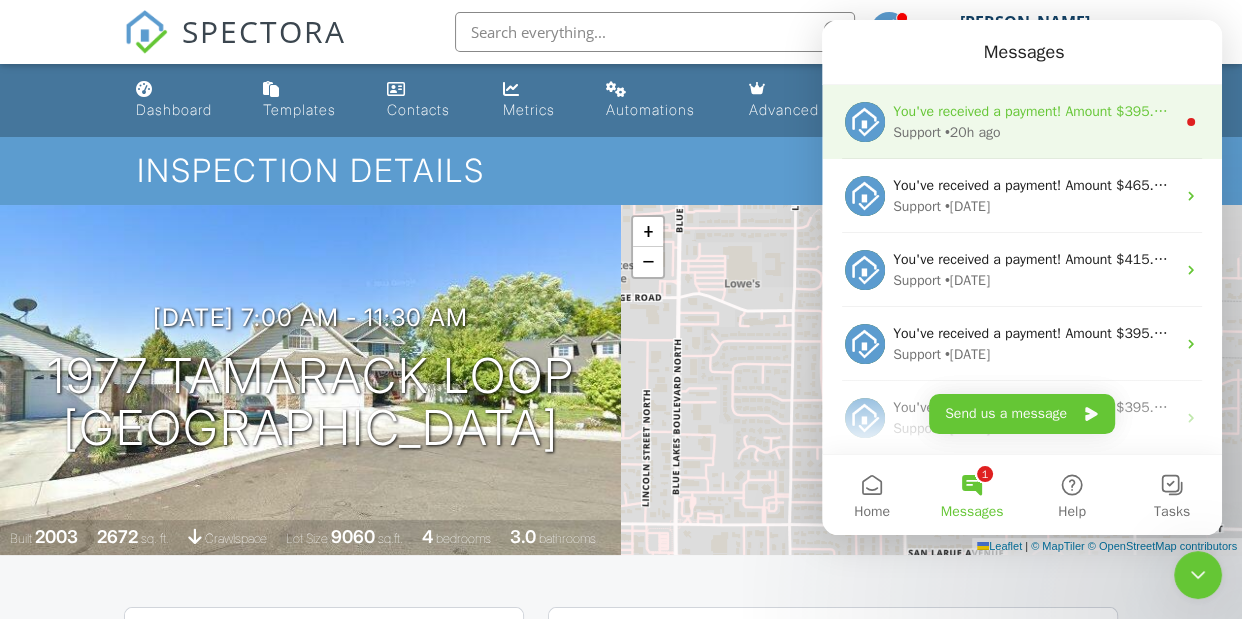 click on "•  20h ago" at bounding box center [973, 132] 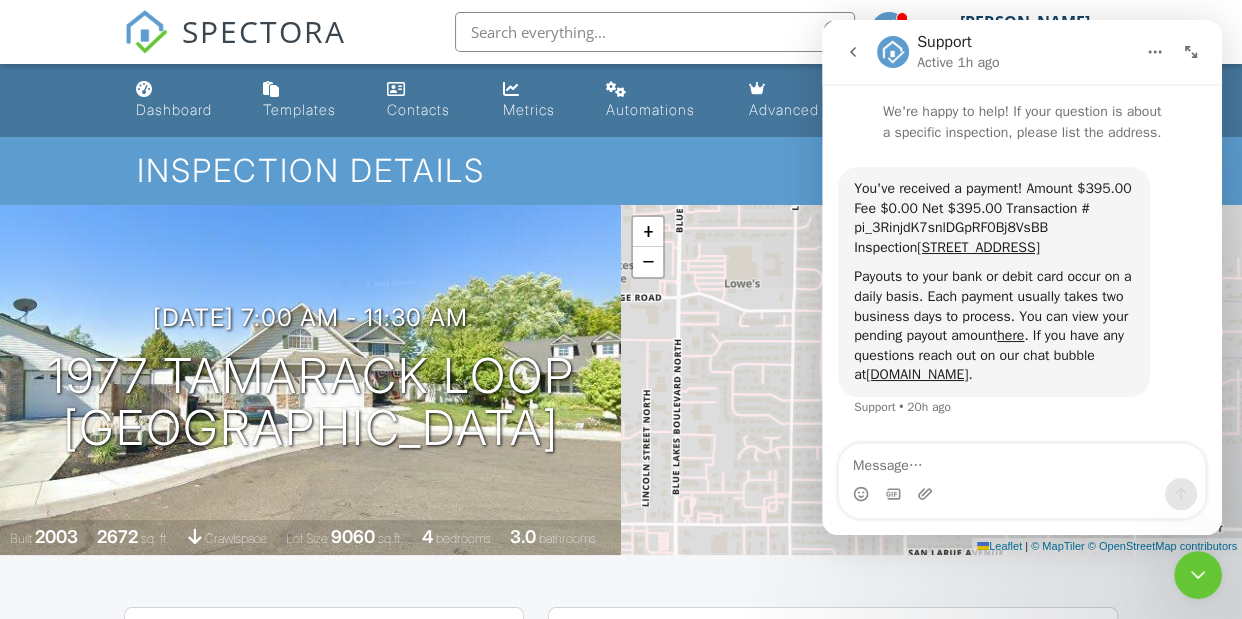 click 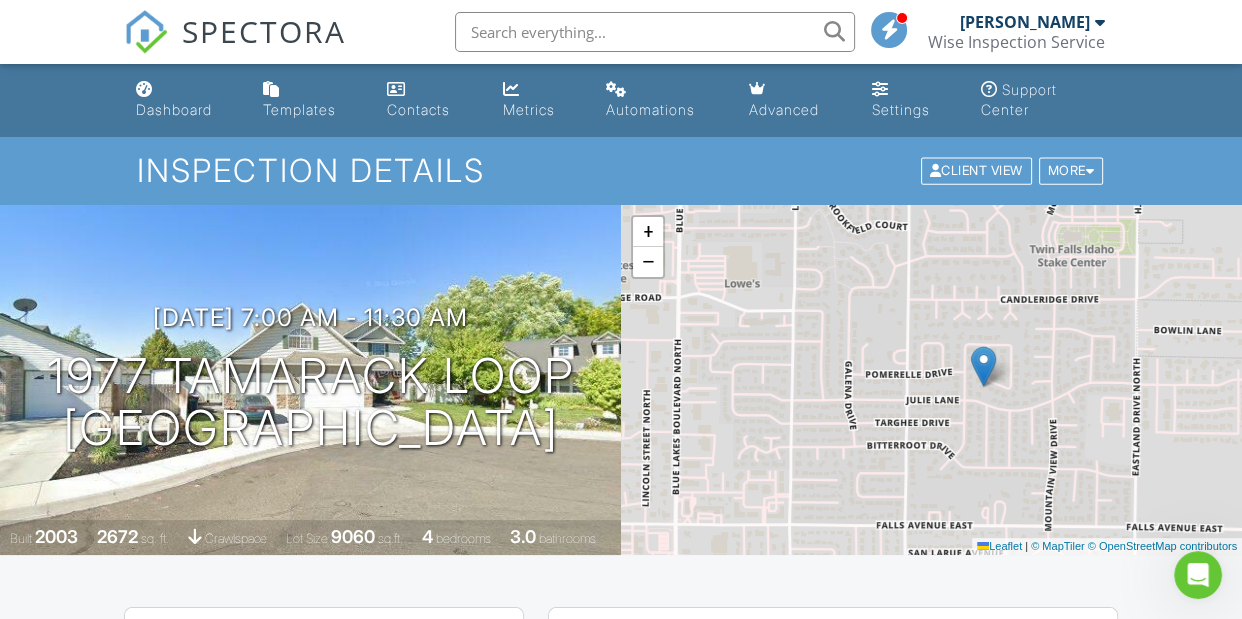 scroll, scrollTop: 0, scrollLeft: 0, axis: both 